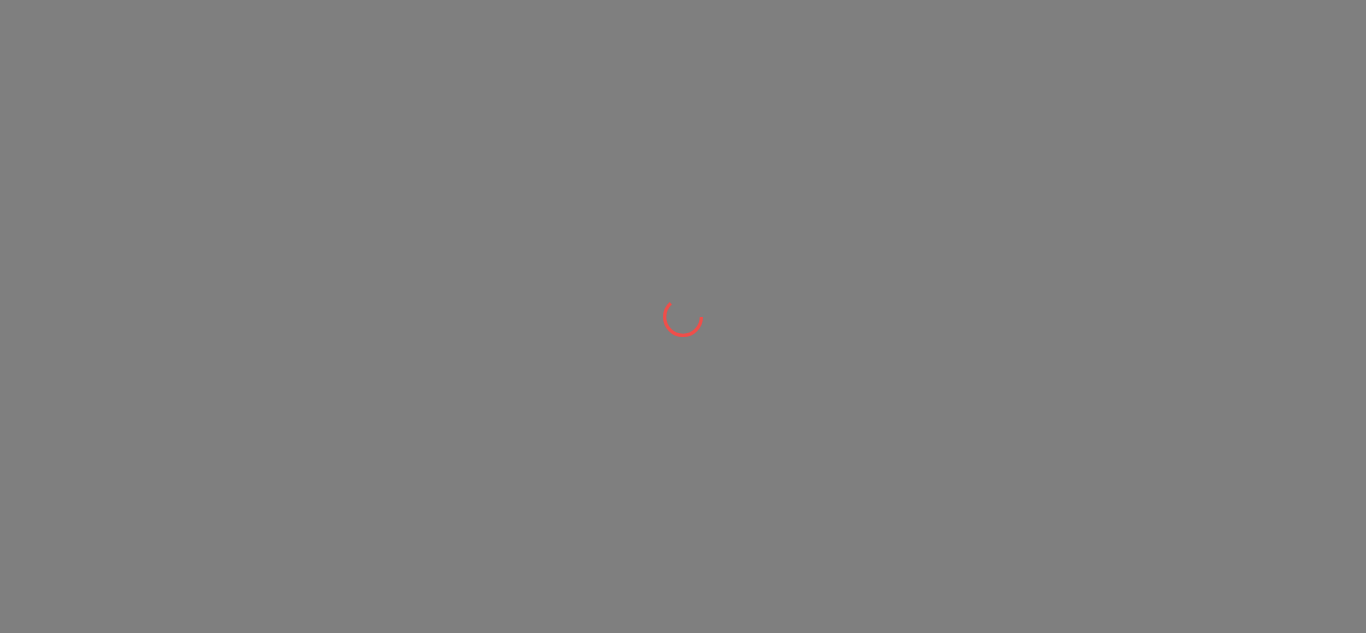 scroll, scrollTop: 0, scrollLeft: 0, axis: both 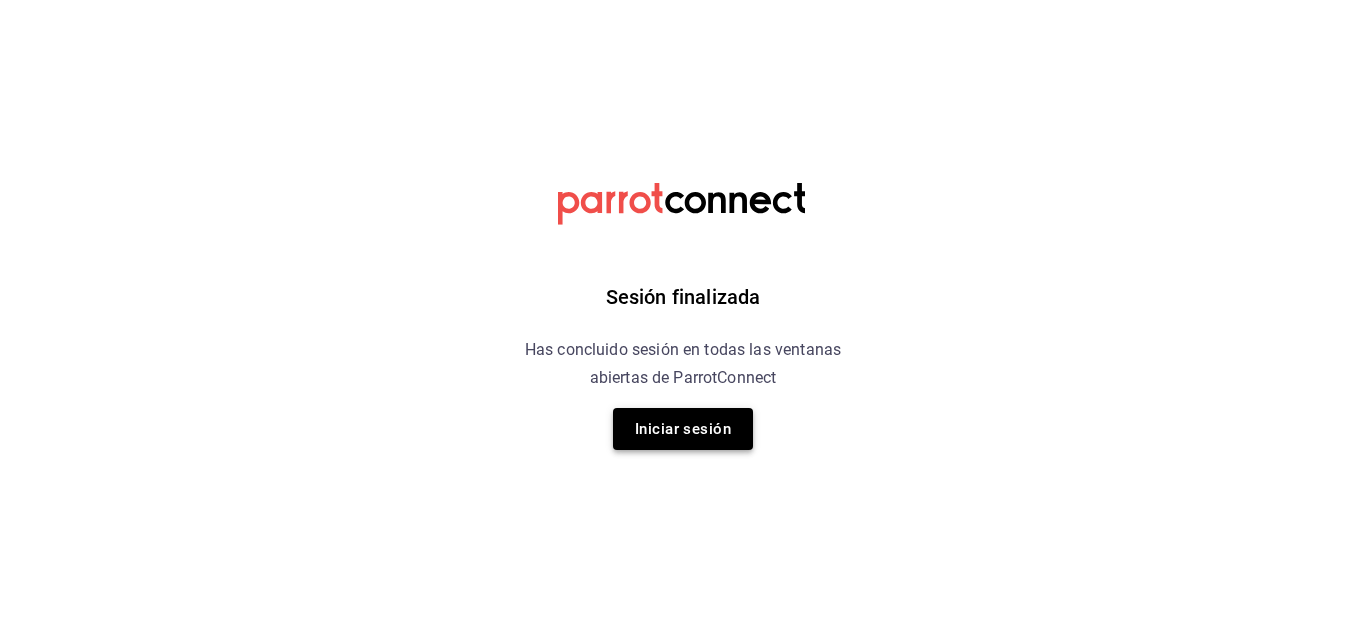 click on "Iniciar sesión" at bounding box center [683, 429] 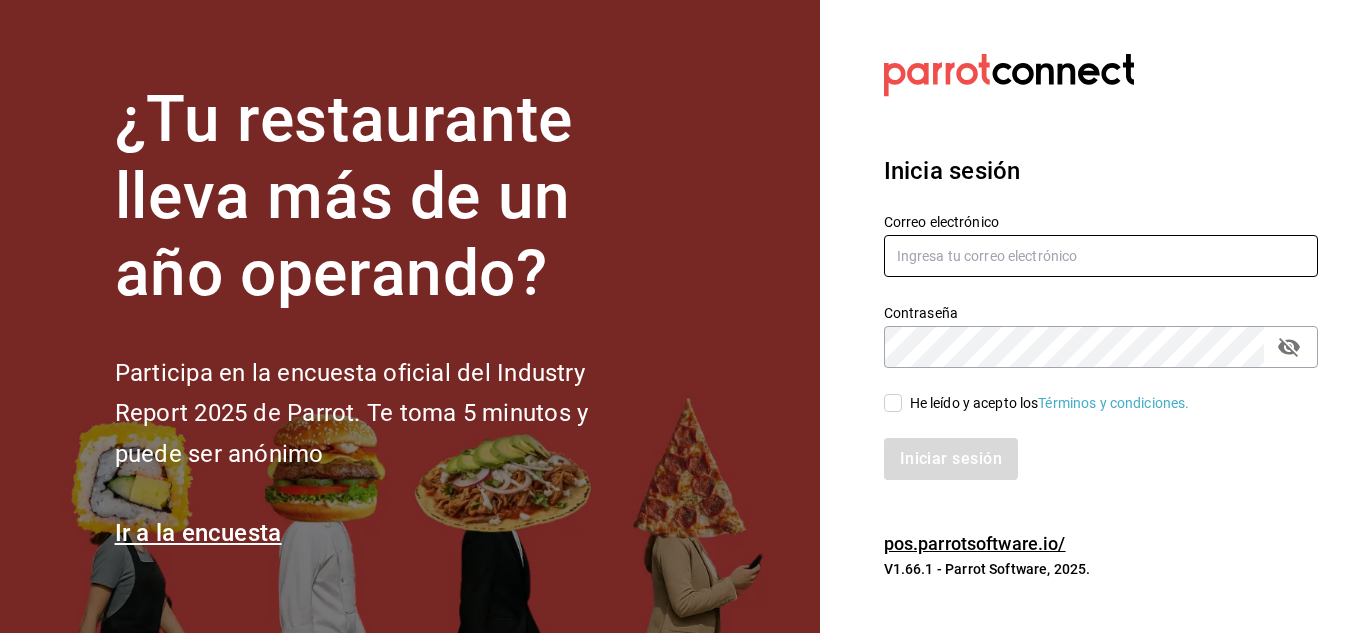 type on "[EMAIL]" 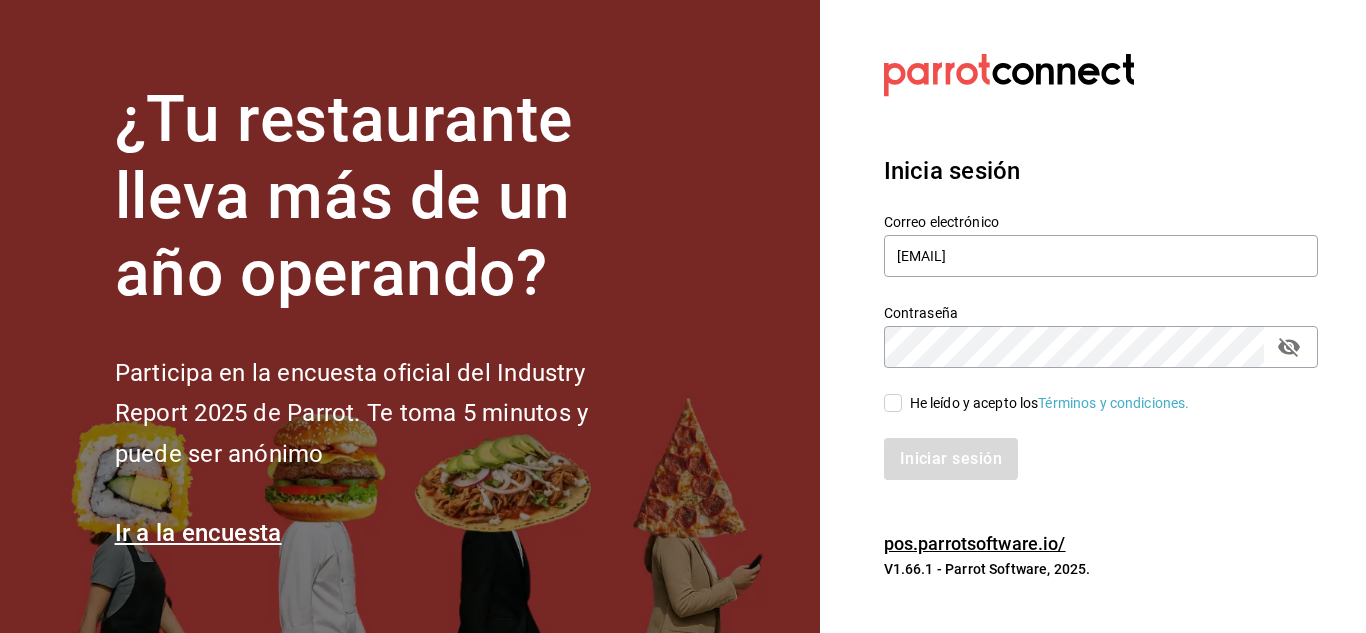 click on "He leído y acepto los  Términos y condiciones." at bounding box center [893, 403] 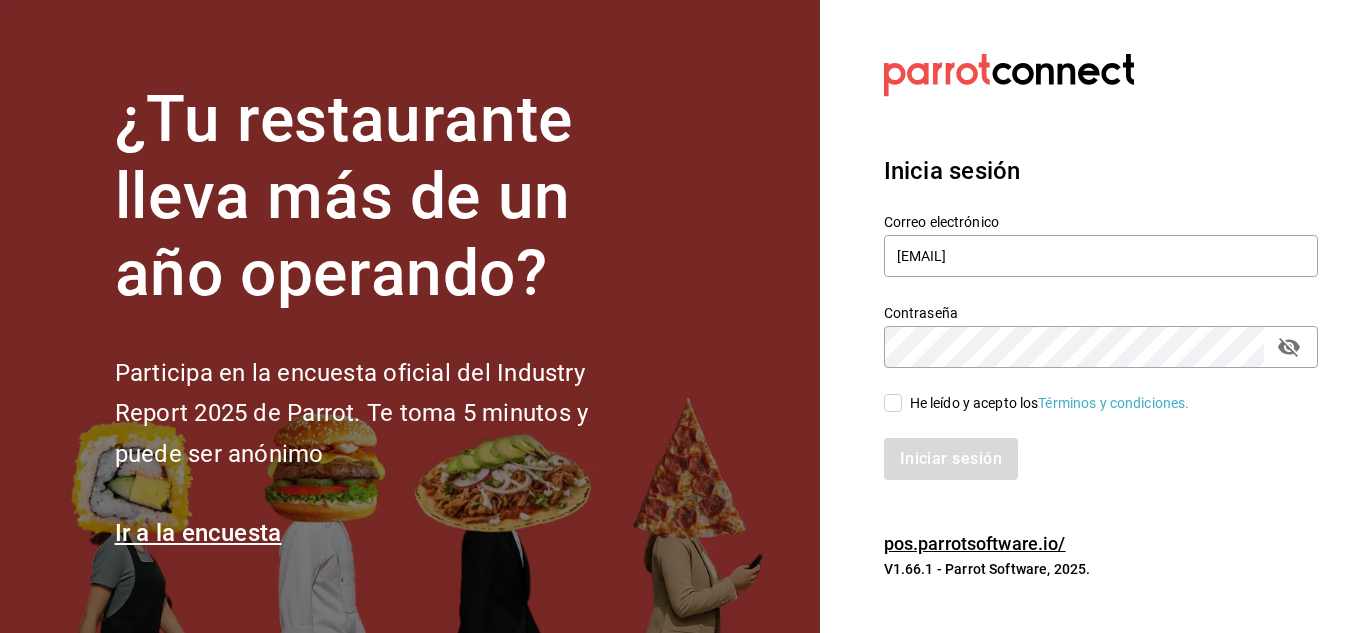 checkbox on "true" 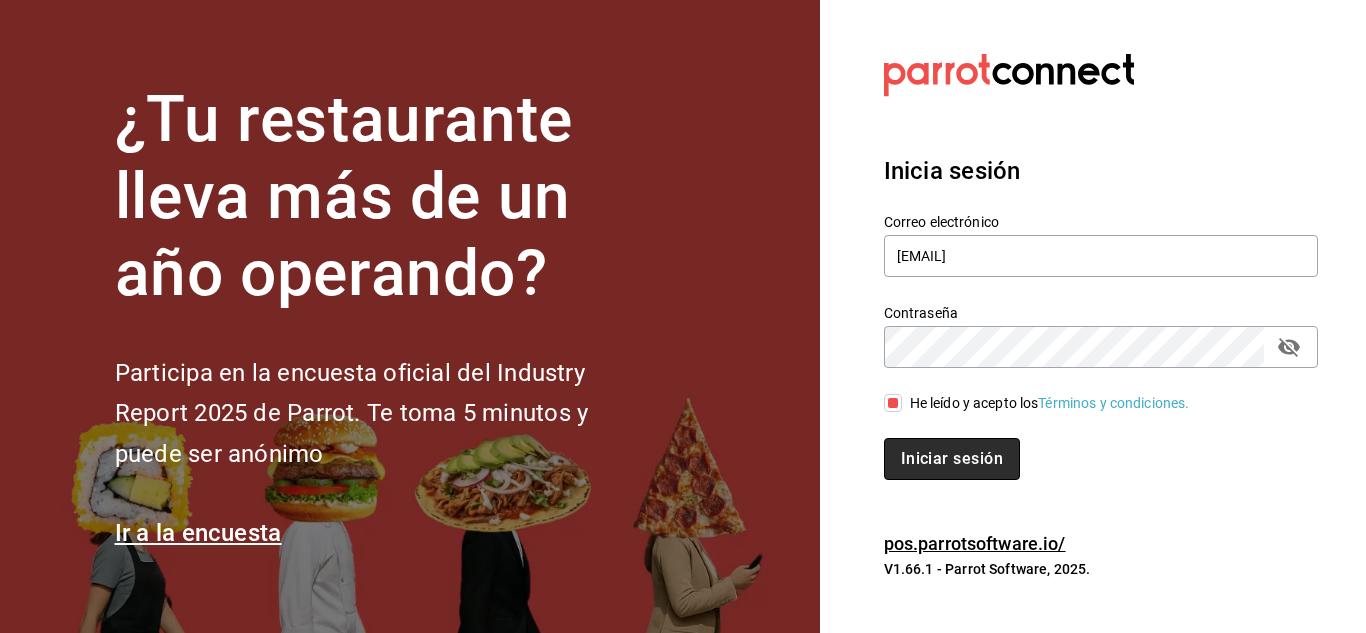 click on "Iniciar sesión" at bounding box center (952, 459) 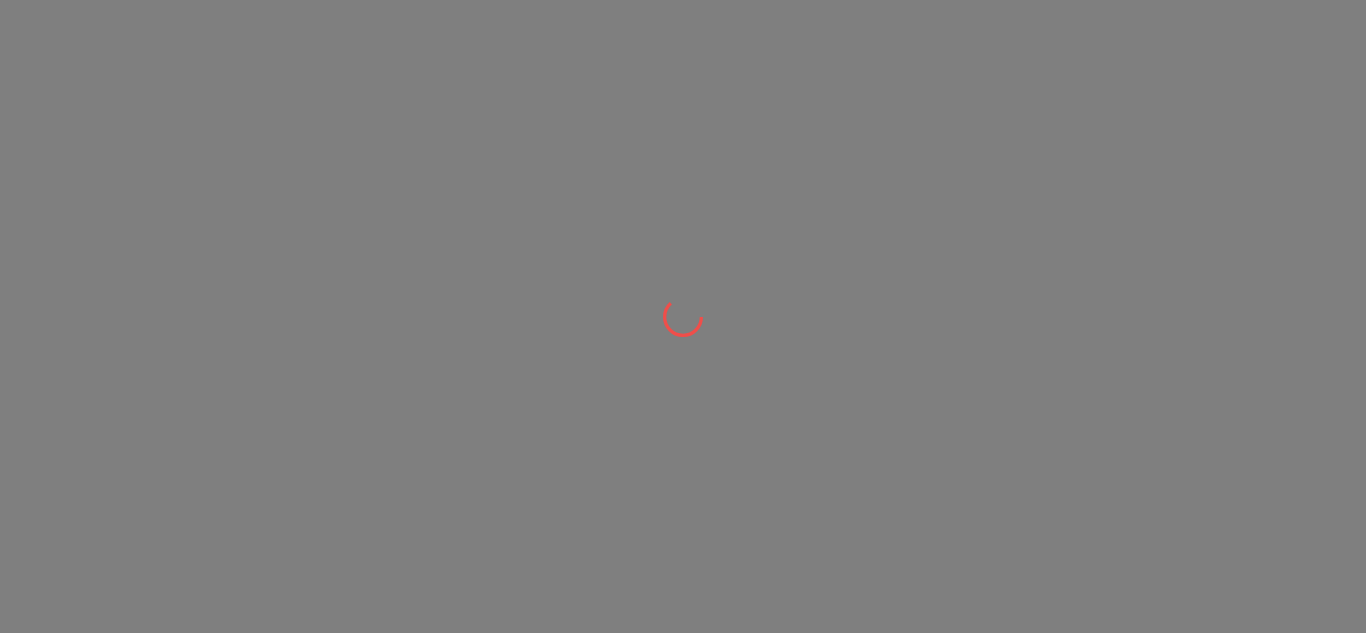 scroll, scrollTop: 0, scrollLeft: 0, axis: both 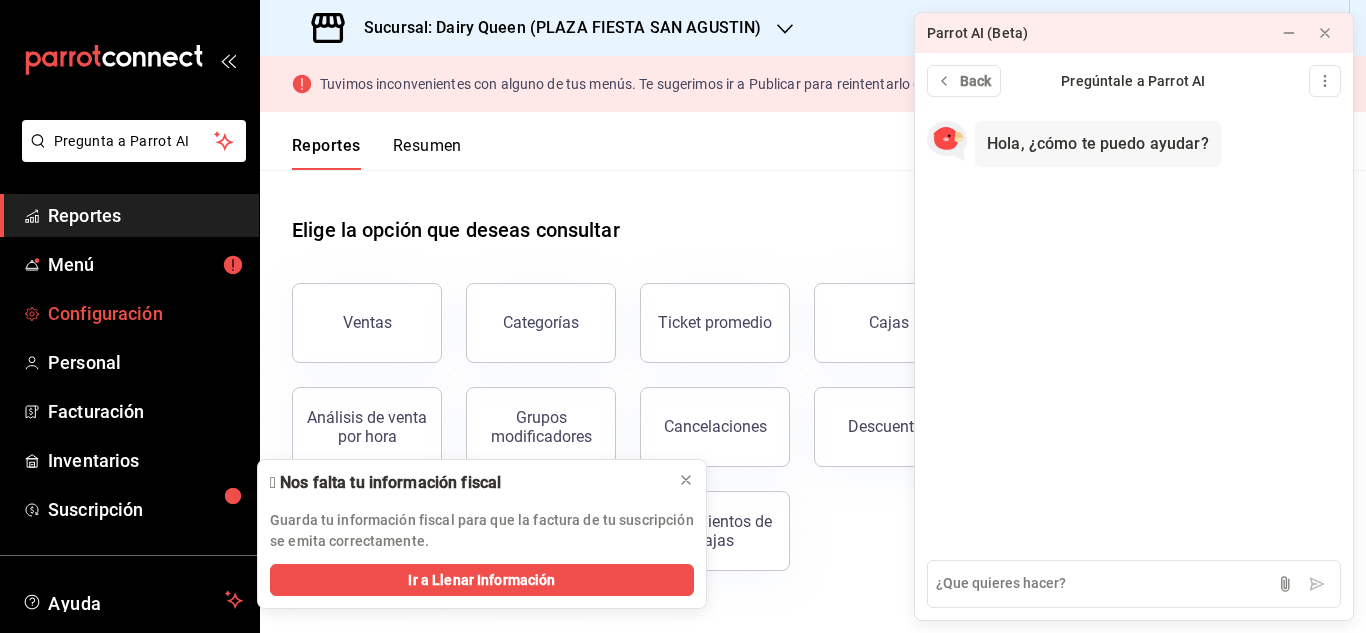 click on "Configuración" at bounding box center [145, 313] 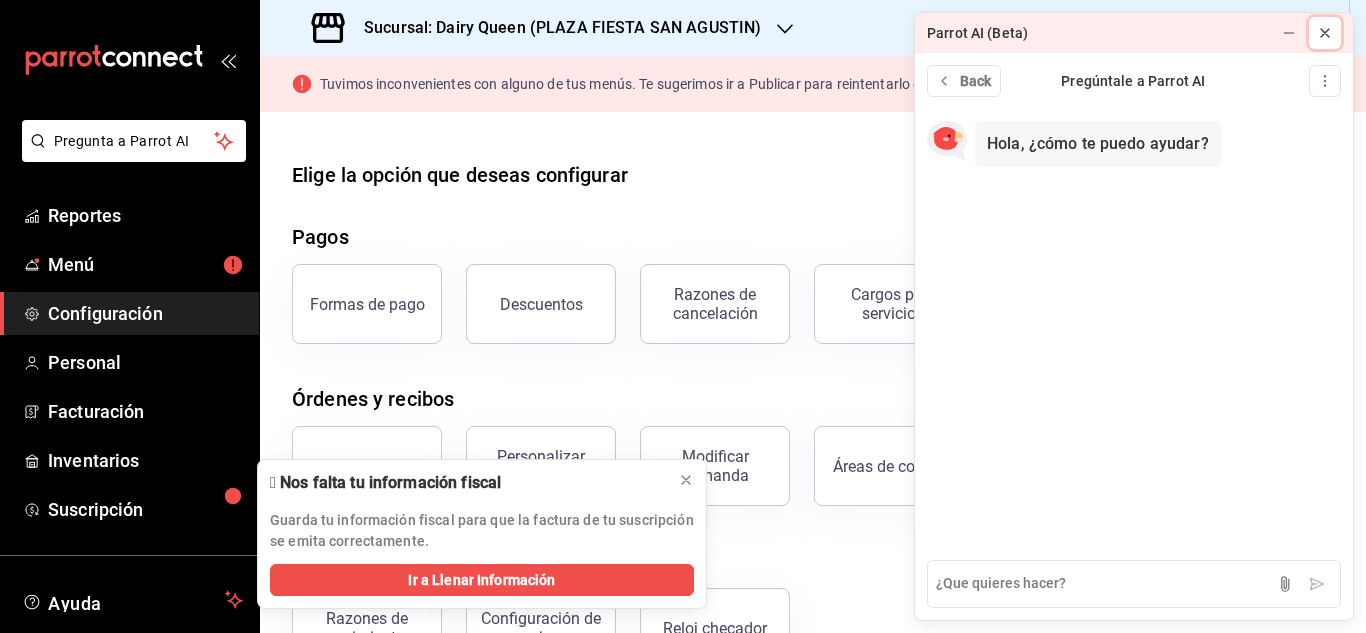 click 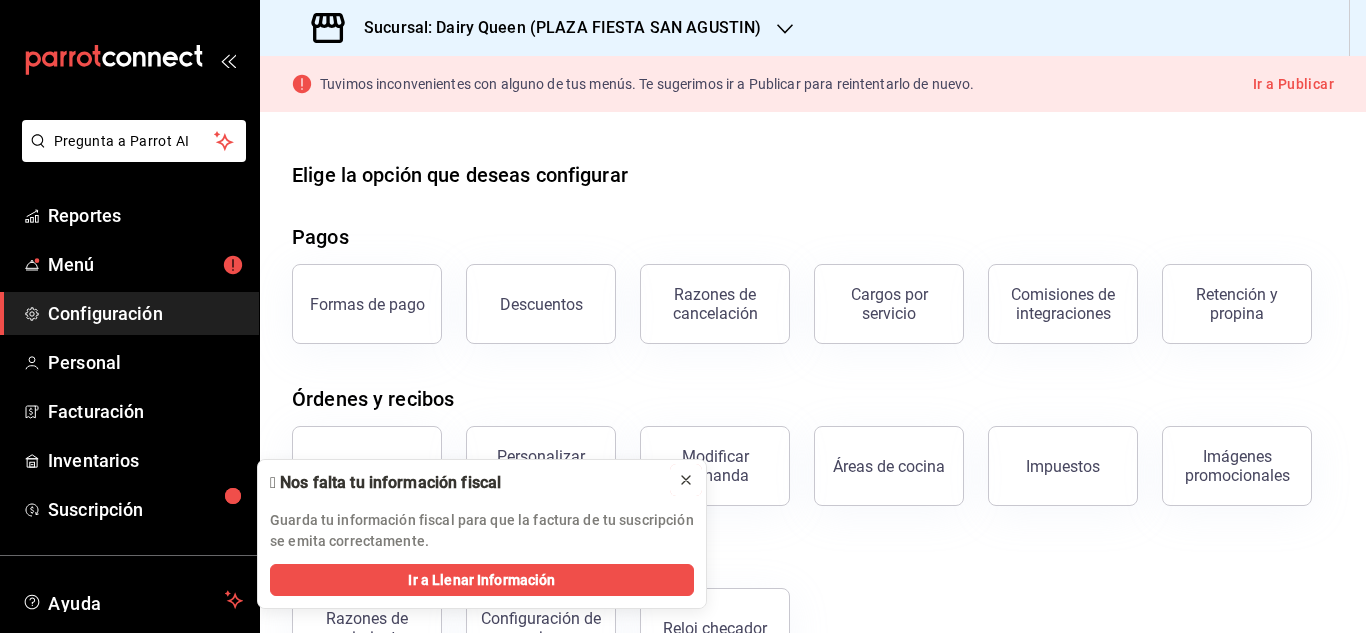 click 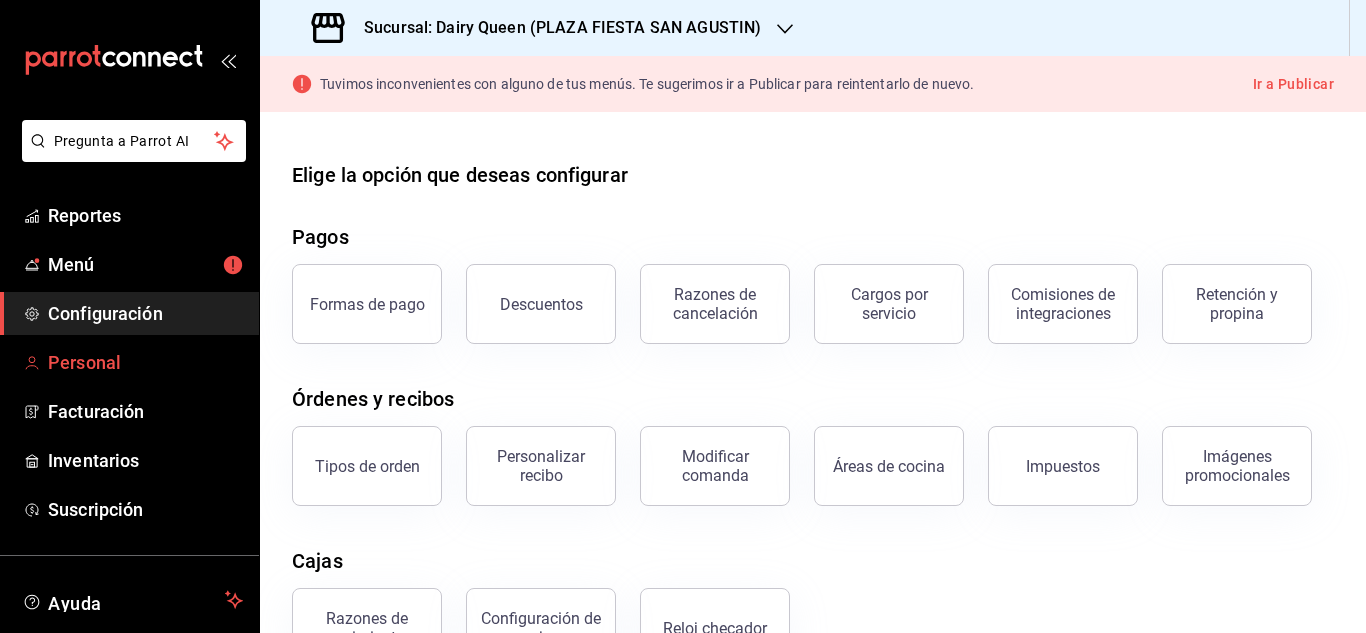 click on "Personal" at bounding box center [145, 362] 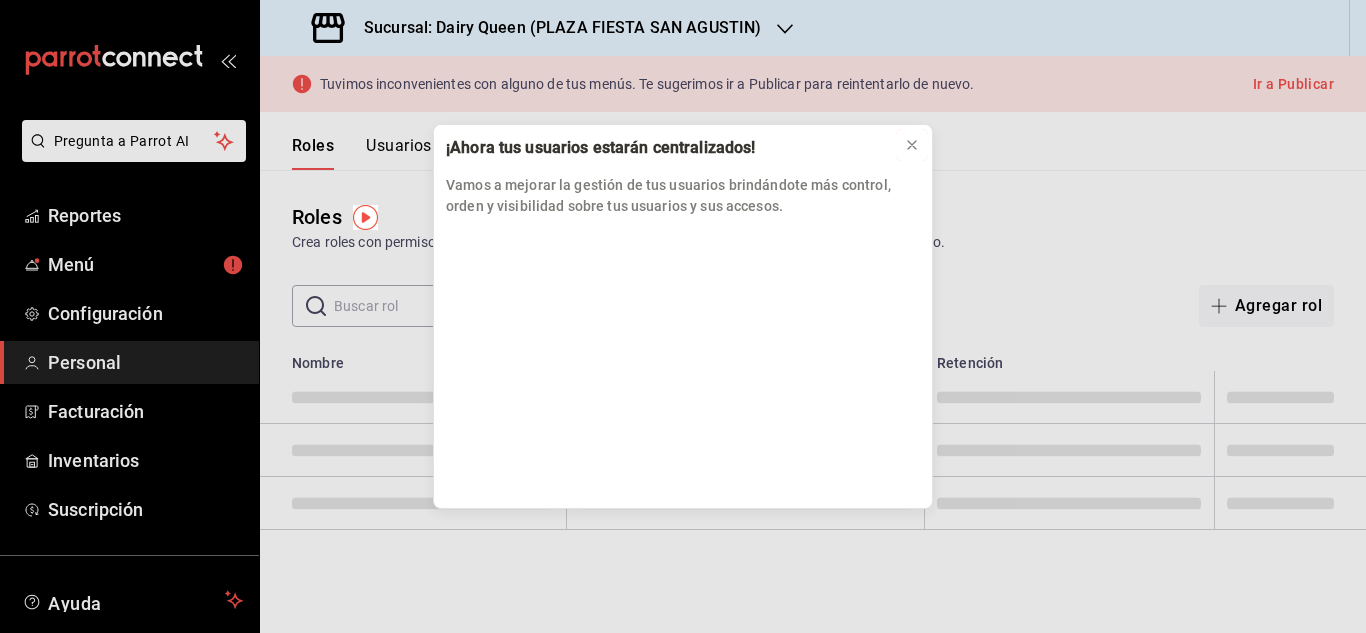 click at bounding box center [912, 145] 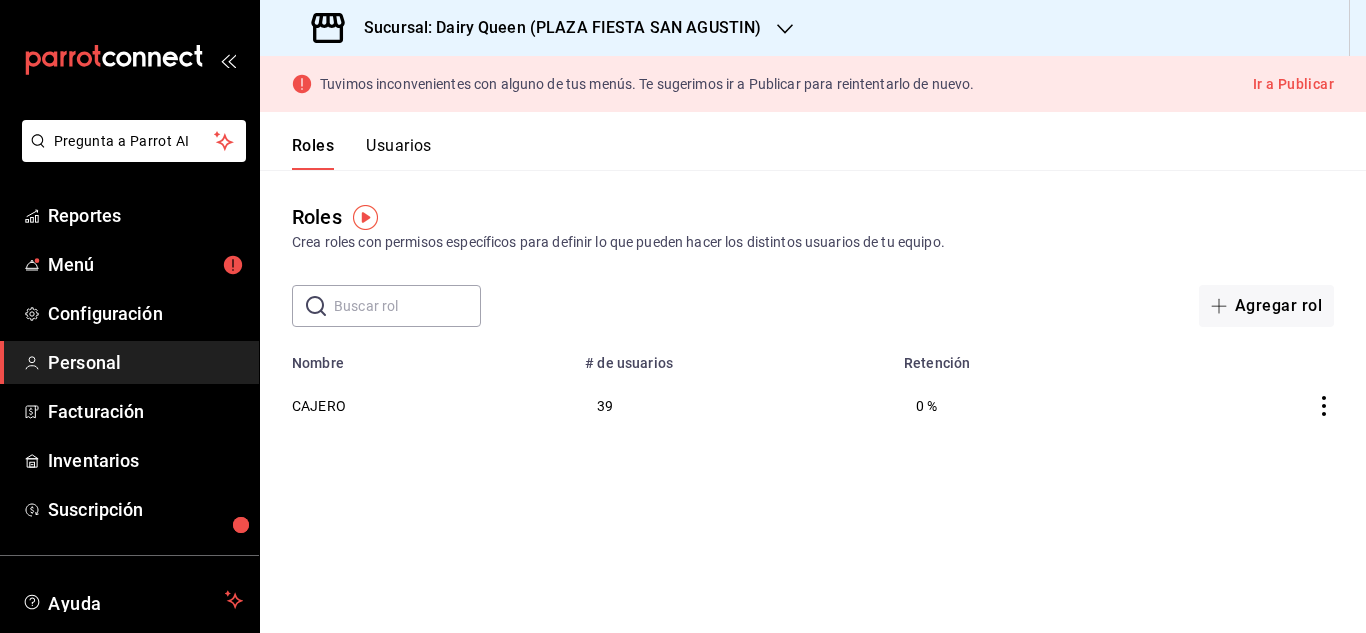 scroll, scrollTop: 122, scrollLeft: 0, axis: vertical 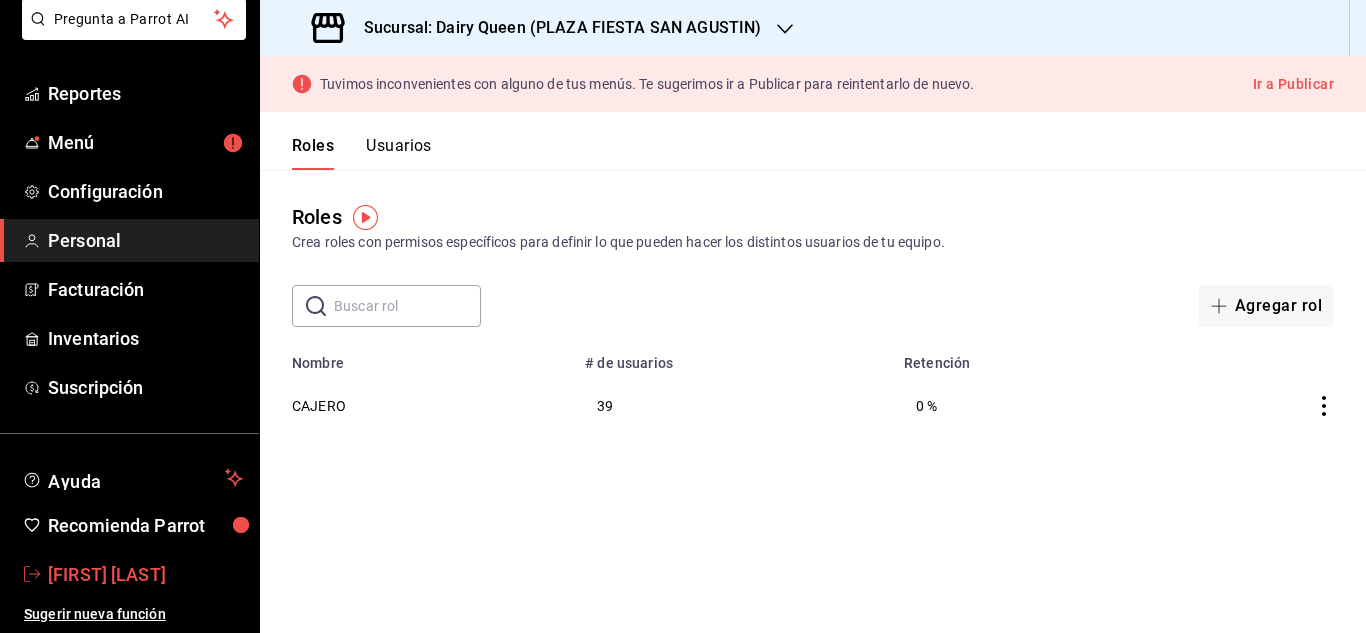 click on "[FIRST] [LAST]" at bounding box center (145, 574) 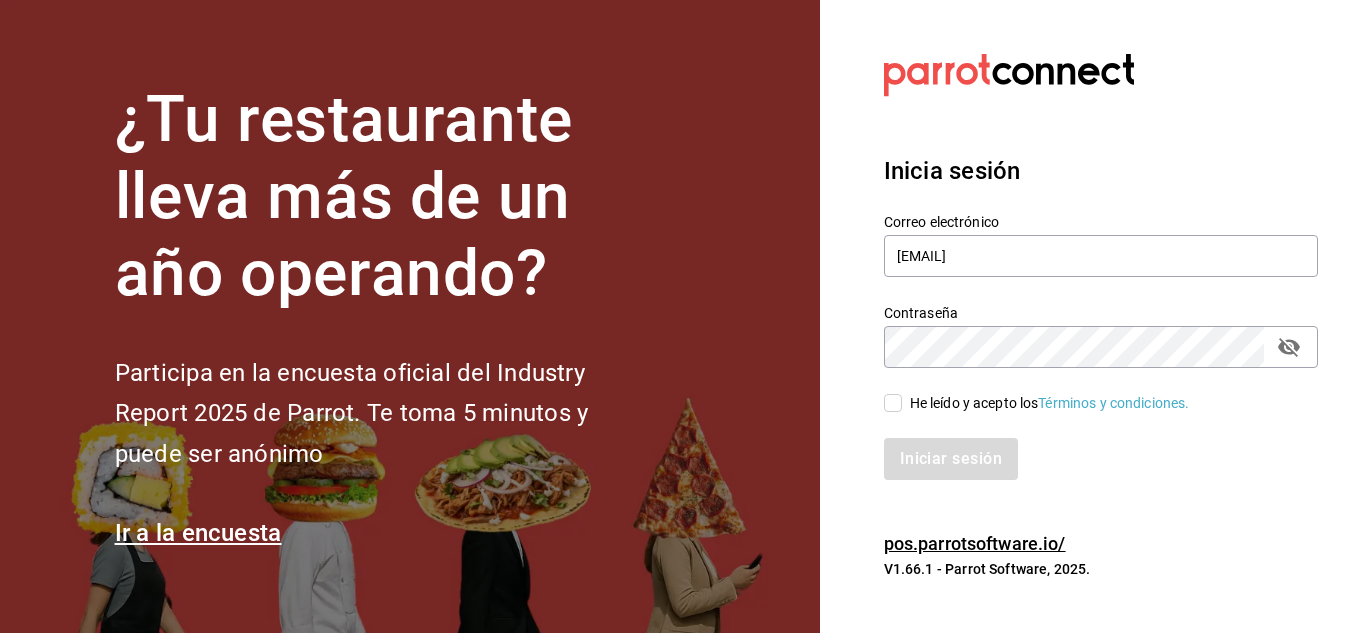 click 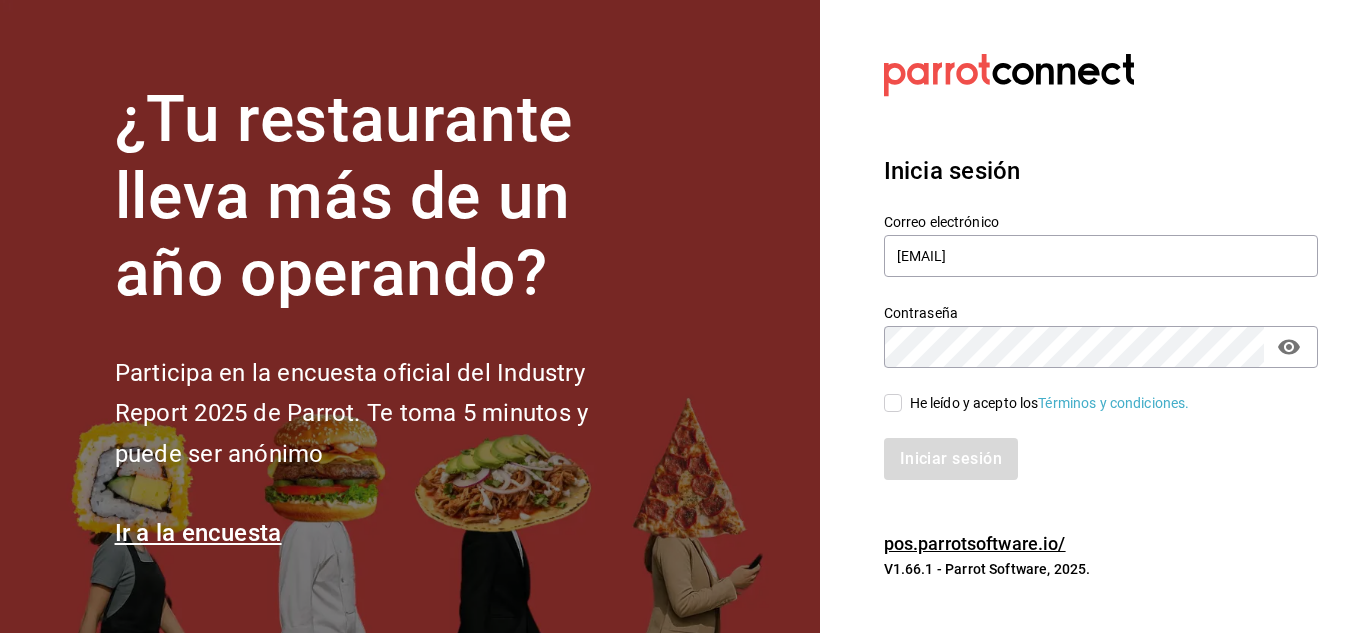 click on "He leído y acepto los  Términos y condiciones." at bounding box center (893, 403) 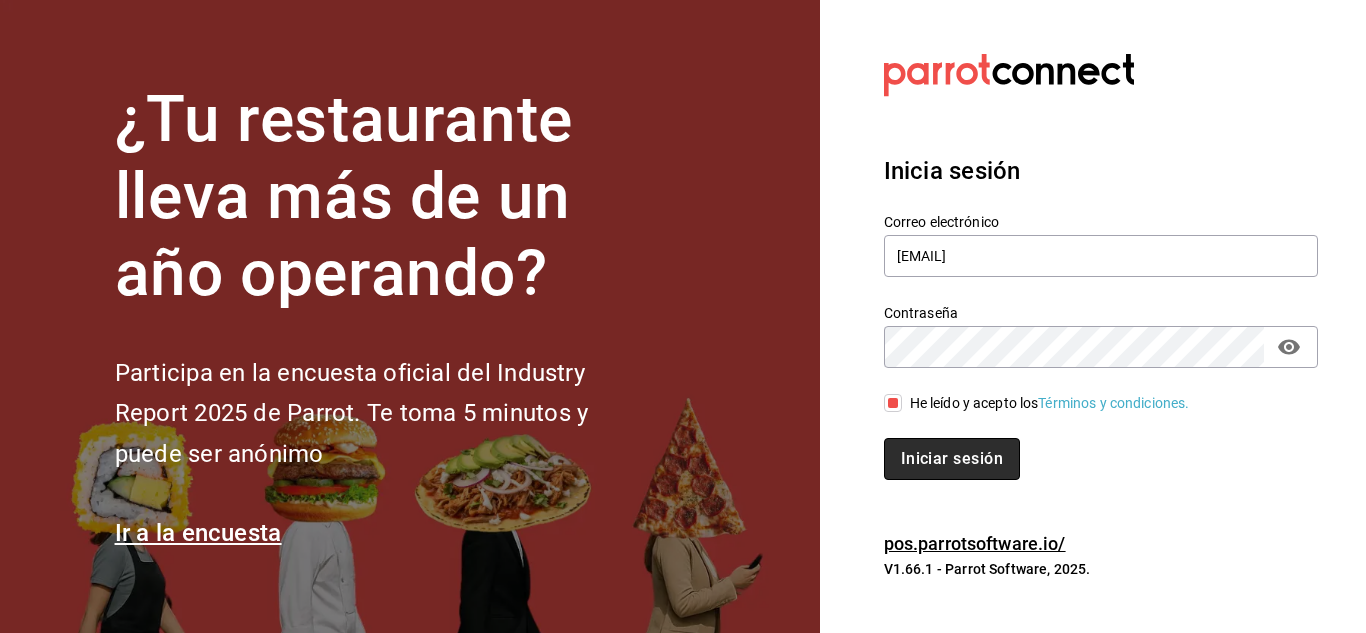 click on "Iniciar sesión" at bounding box center [952, 459] 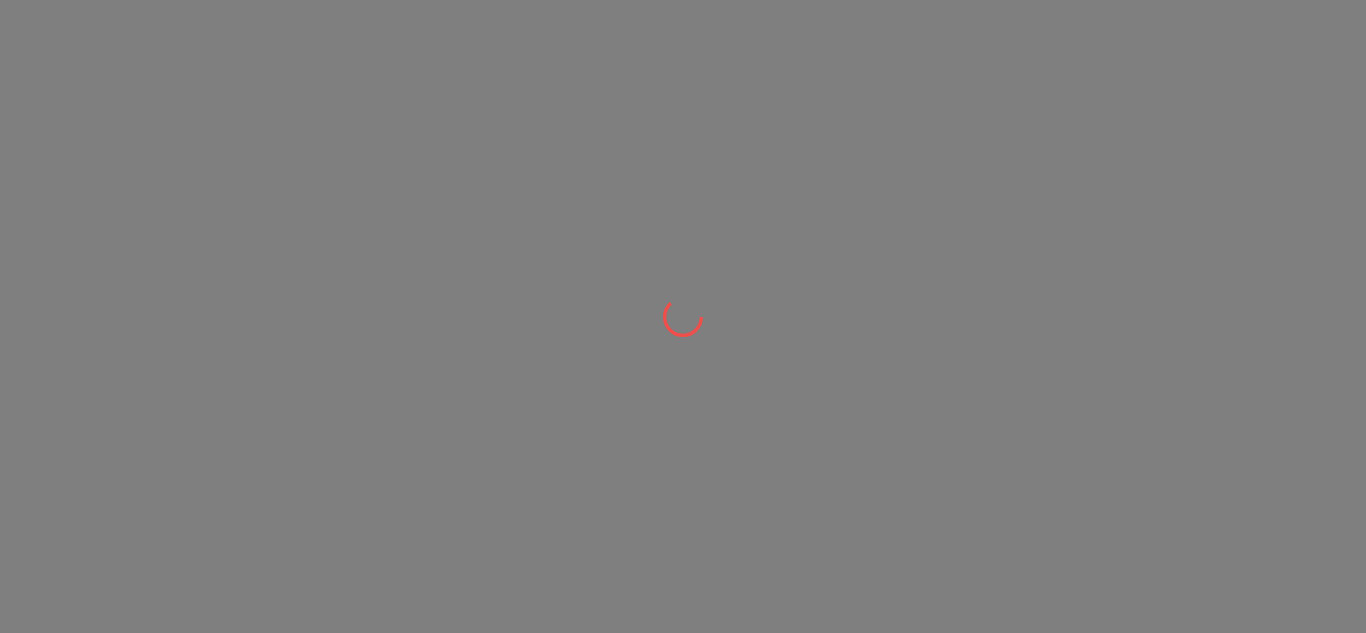 scroll, scrollTop: 0, scrollLeft: 0, axis: both 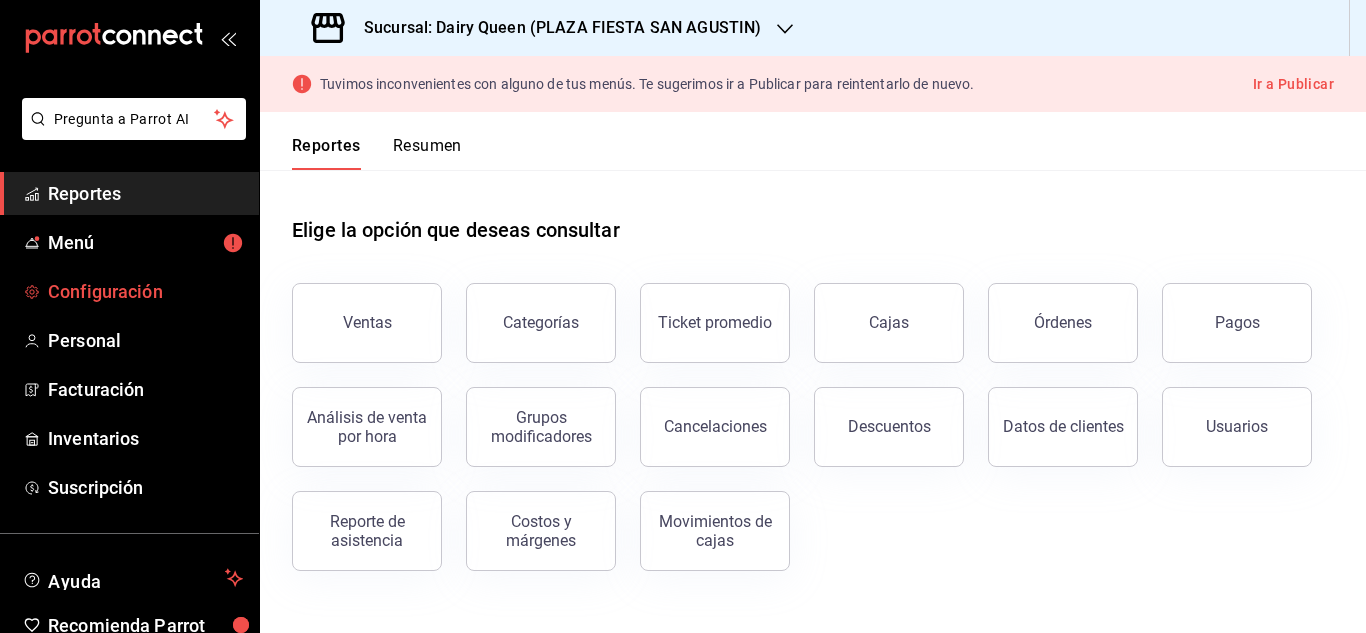 click on "Configuración" at bounding box center [145, 291] 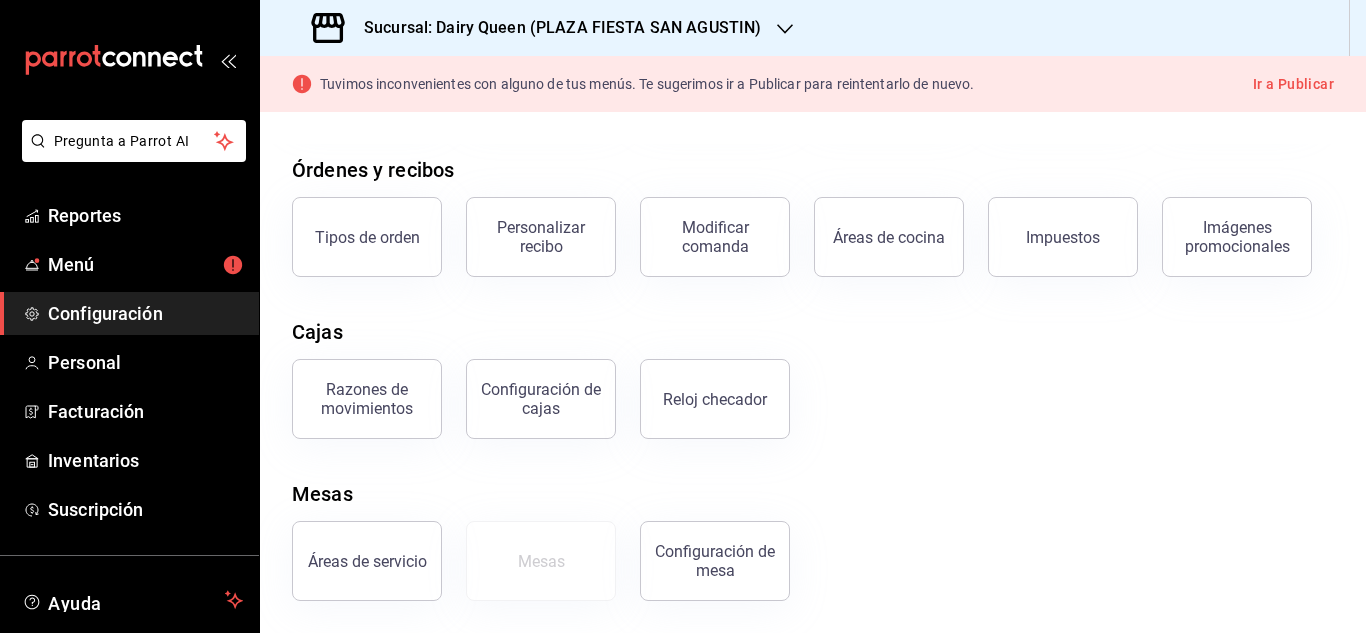 scroll, scrollTop: 0, scrollLeft: 0, axis: both 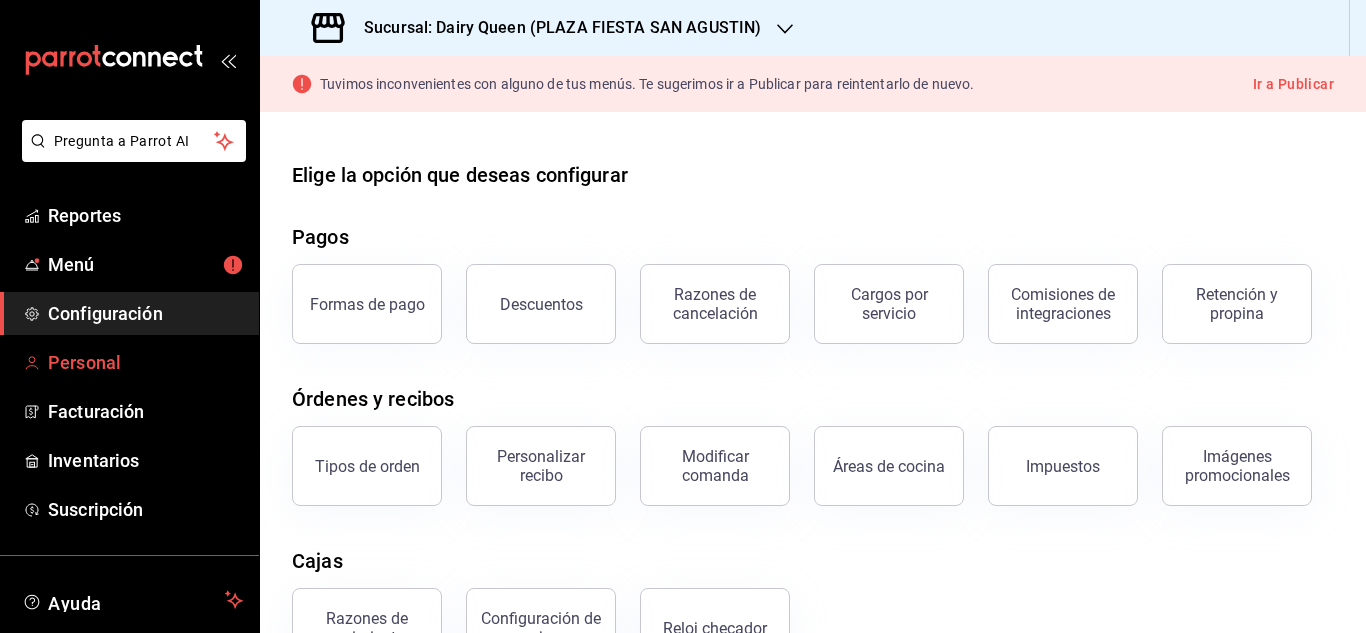 click on "Personal" at bounding box center [145, 362] 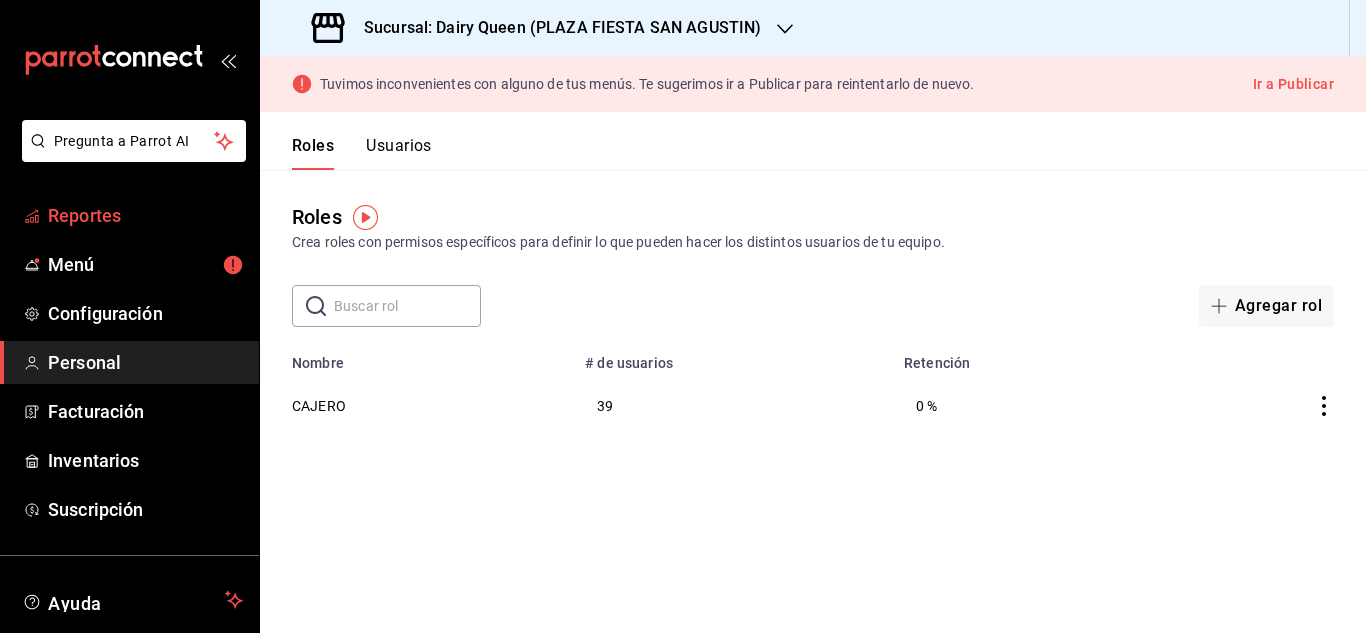 click on "Reportes" at bounding box center [145, 215] 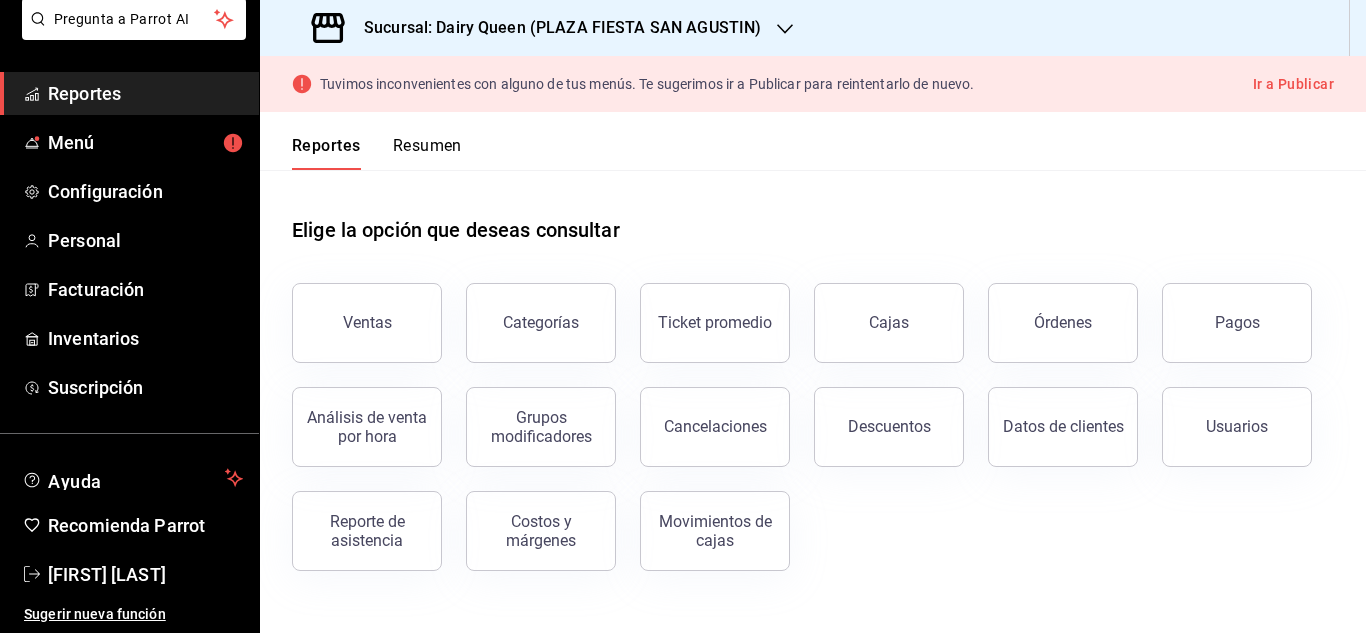 scroll, scrollTop: 0, scrollLeft: 0, axis: both 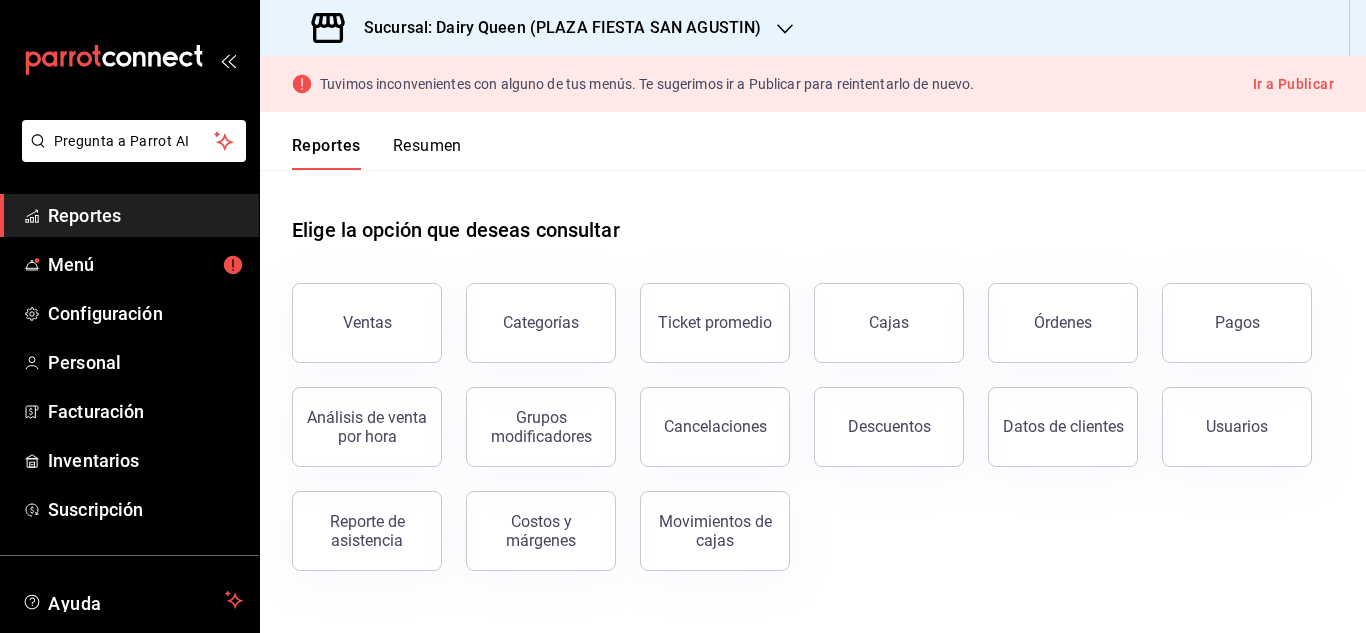 click 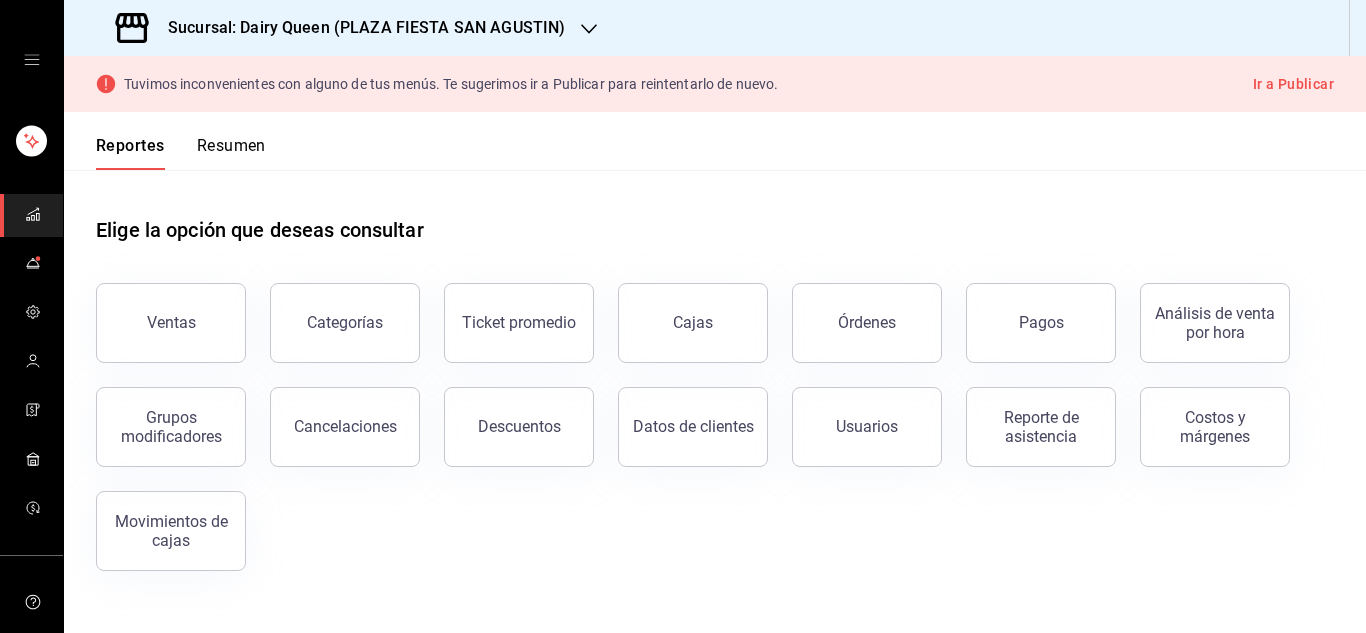 click 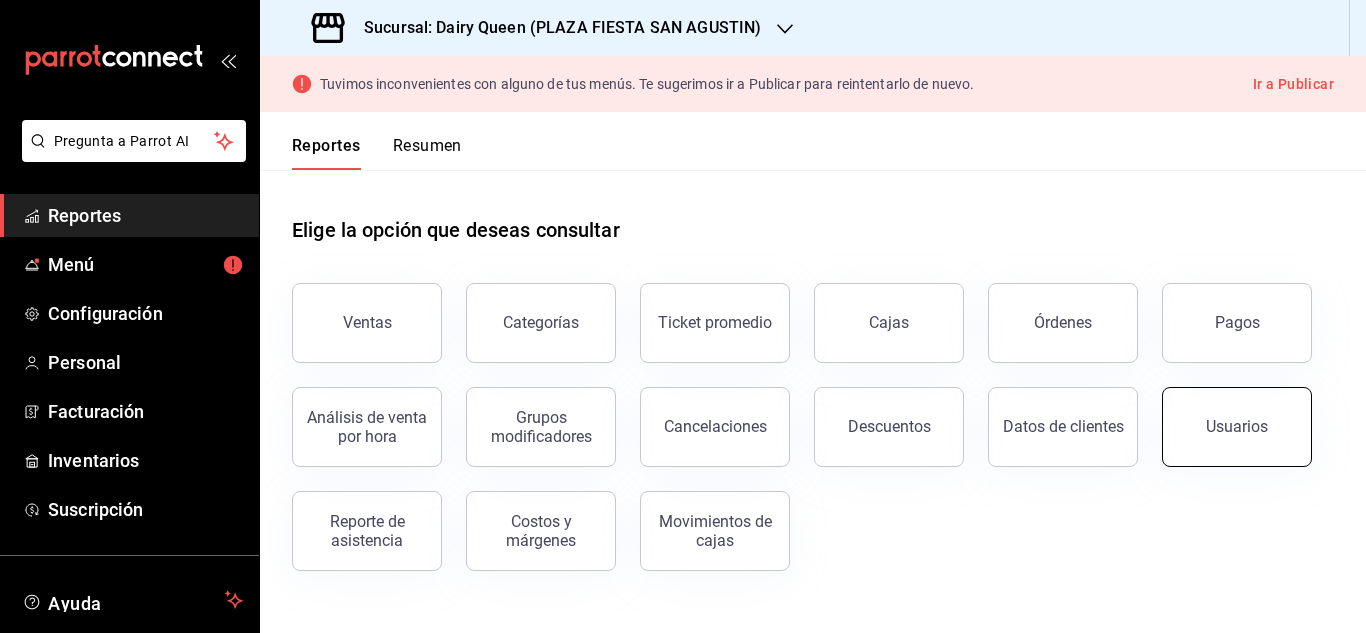 click on "Usuarios" at bounding box center [1237, 427] 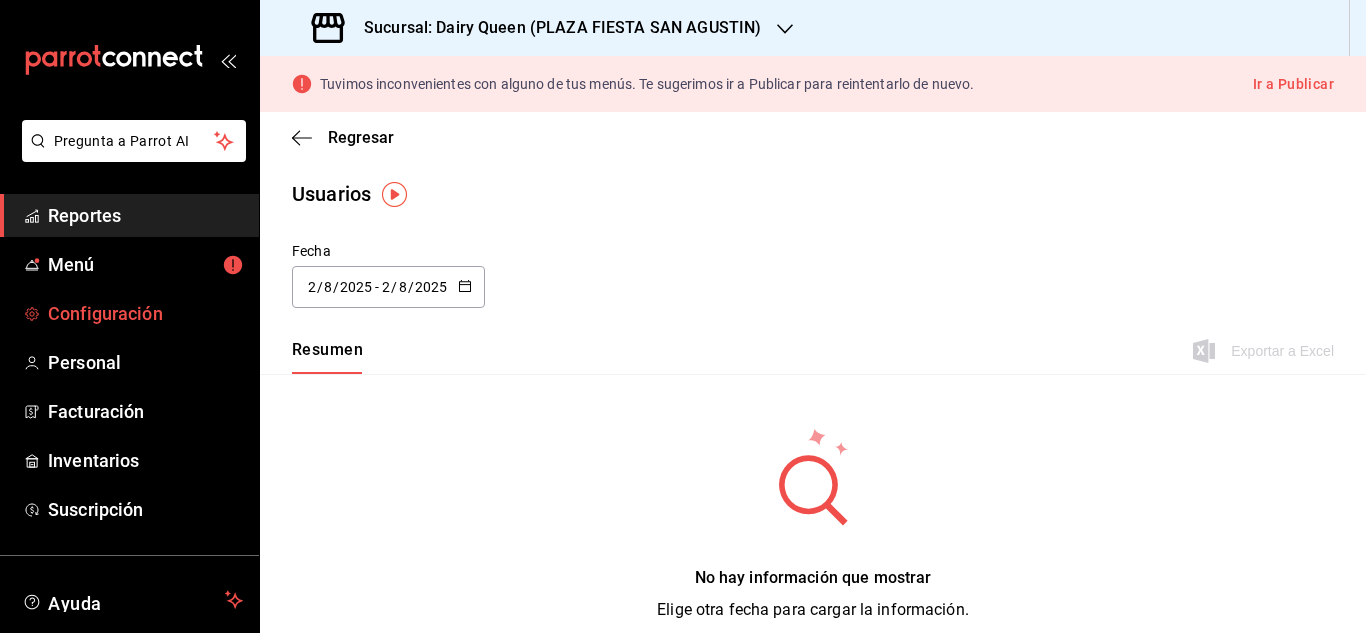 click on "Configuración" at bounding box center (145, 313) 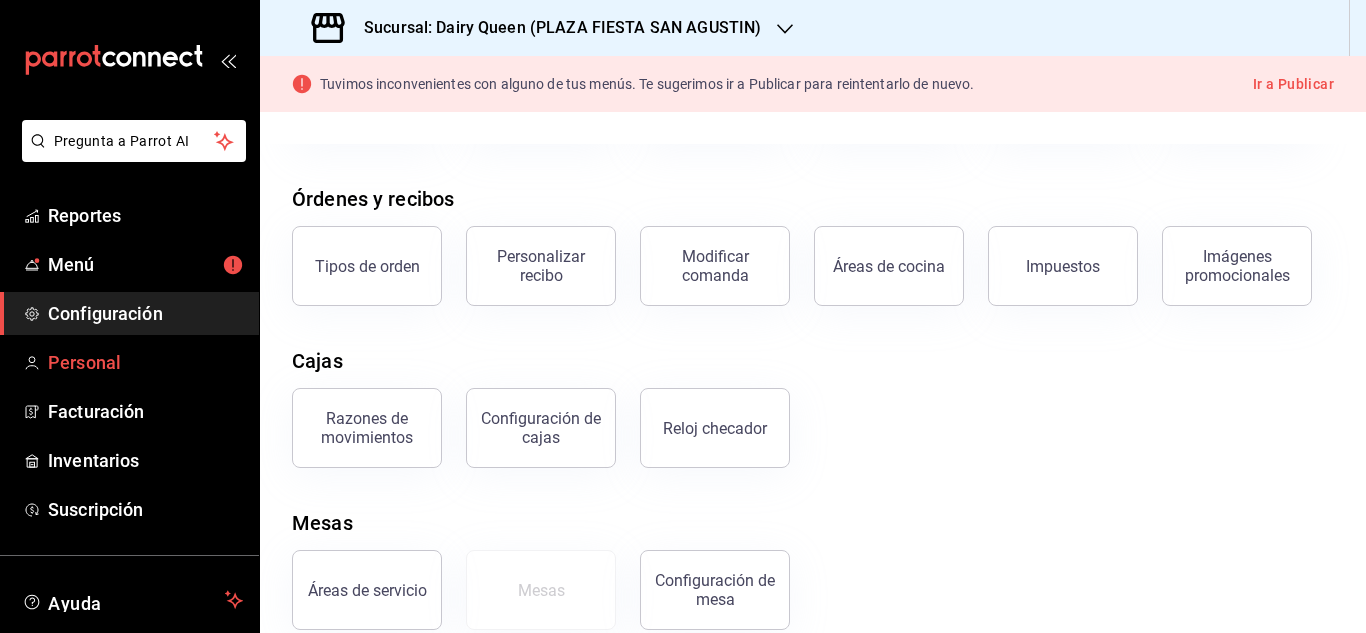 scroll, scrollTop: 0, scrollLeft: 0, axis: both 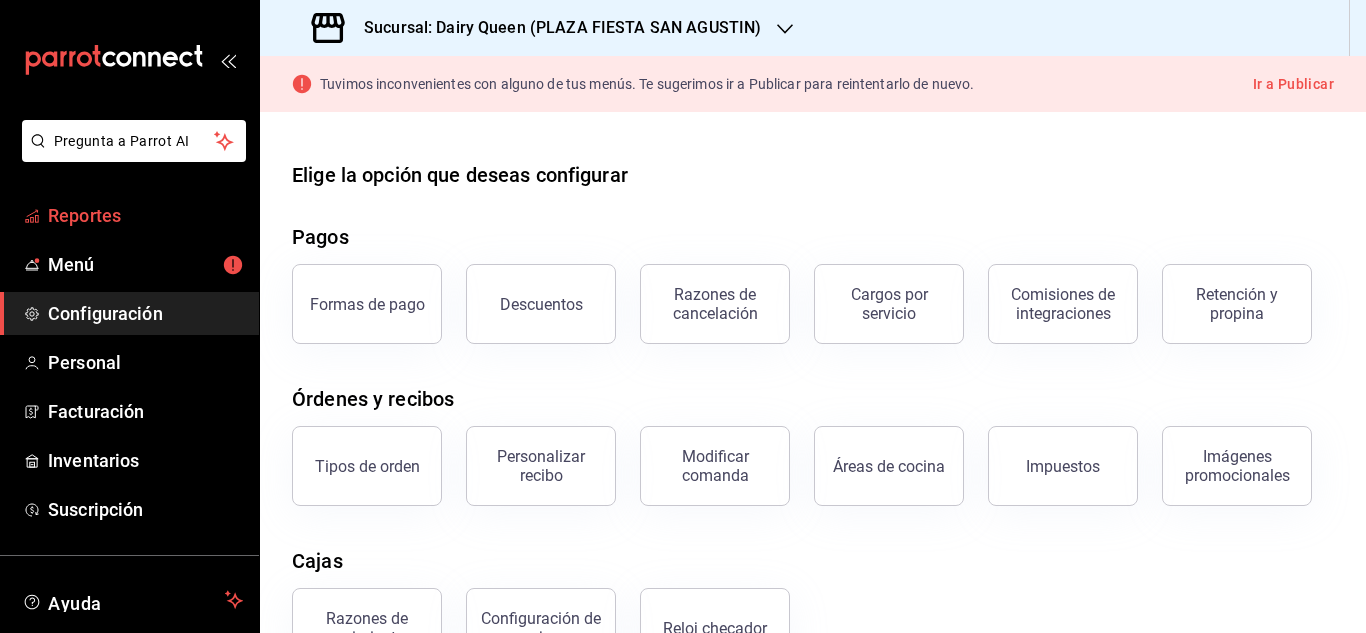 click on "Reportes" at bounding box center (145, 215) 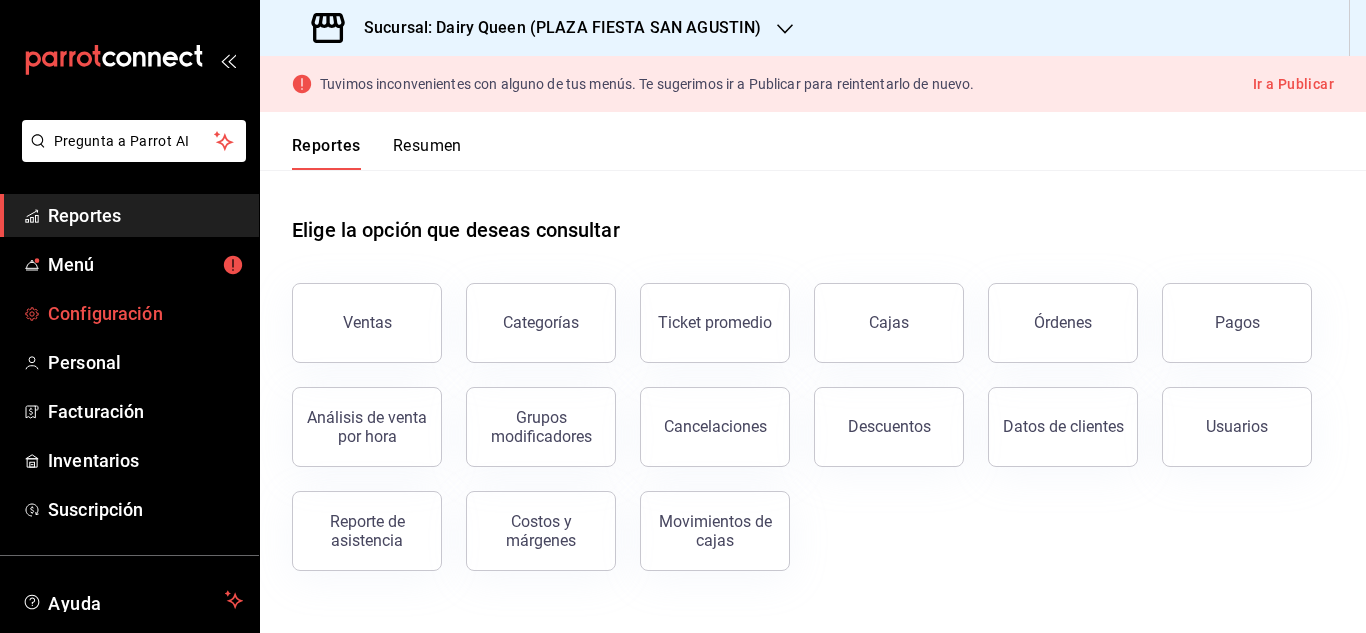 click on "Configuración" at bounding box center (145, 313) 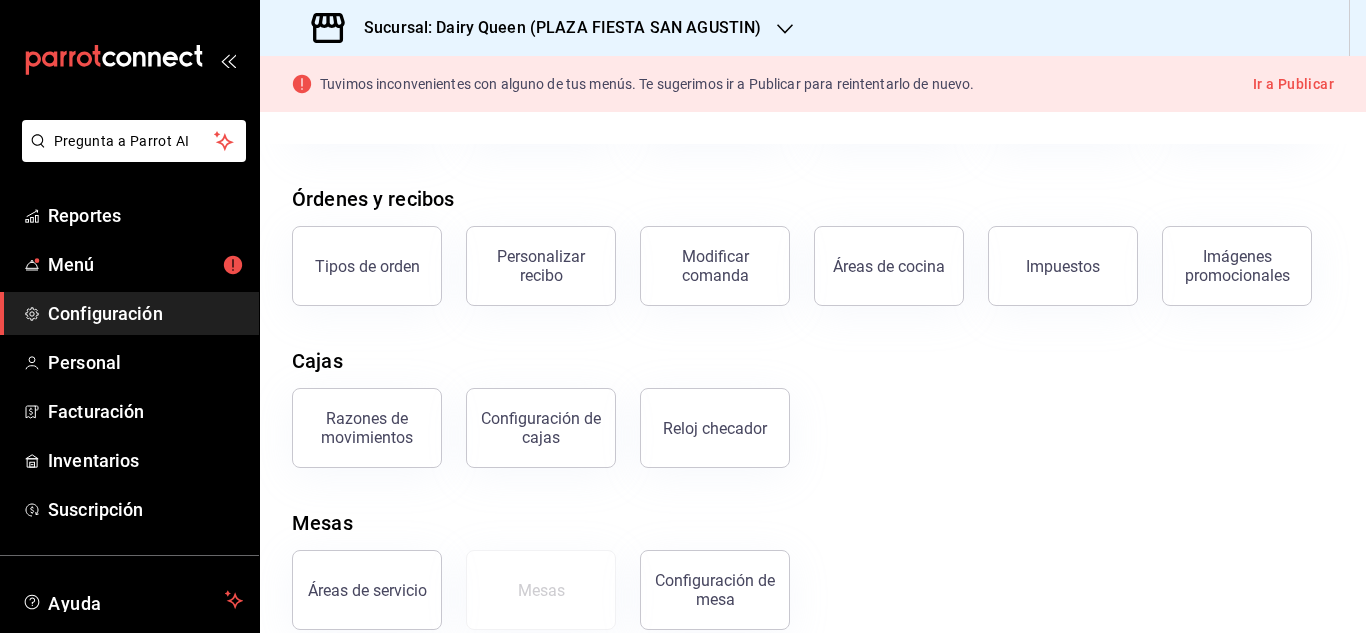 scroll, scrollTop: 229, scrollLeft: 0, axis: vertical 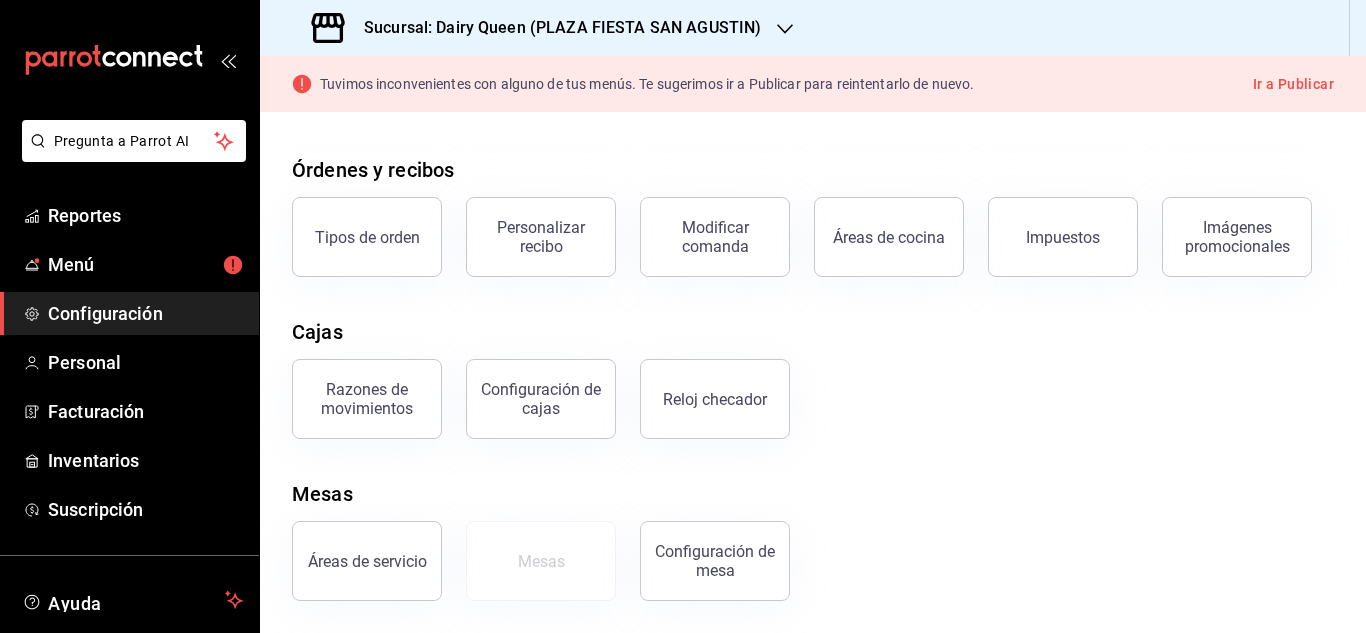 click on "Configuración" at bounding box center (145, 313) 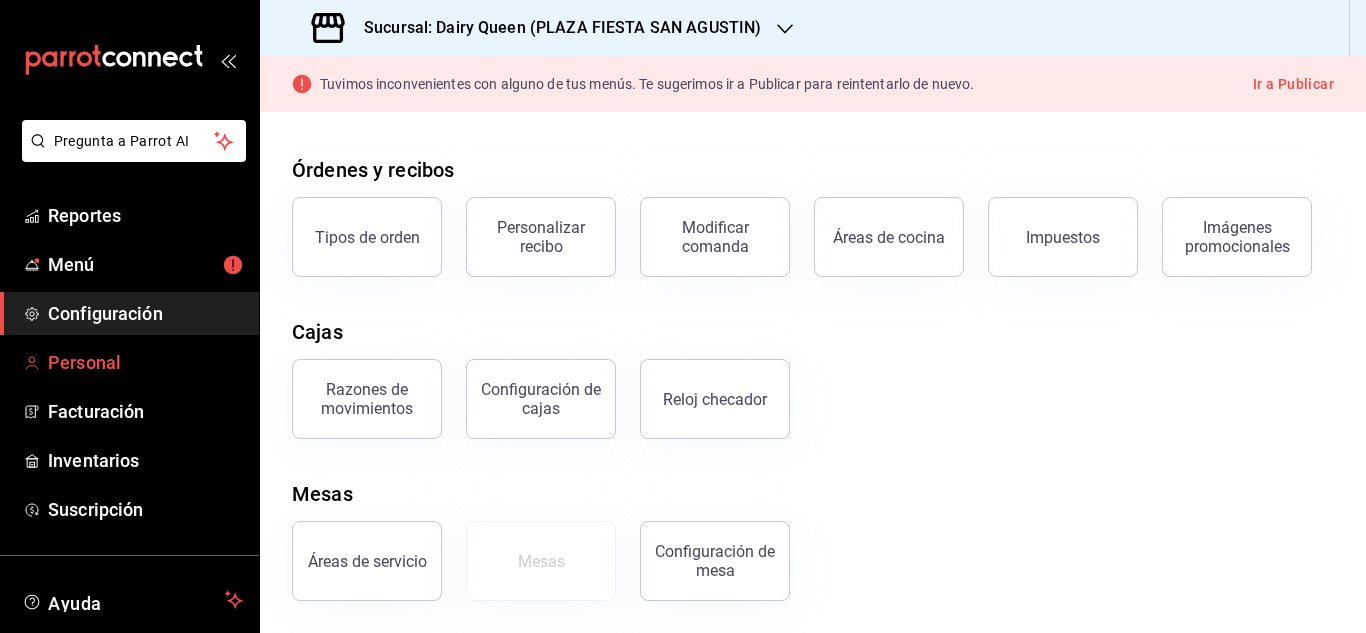 click on "Personal" at bounding box center (145, 362) 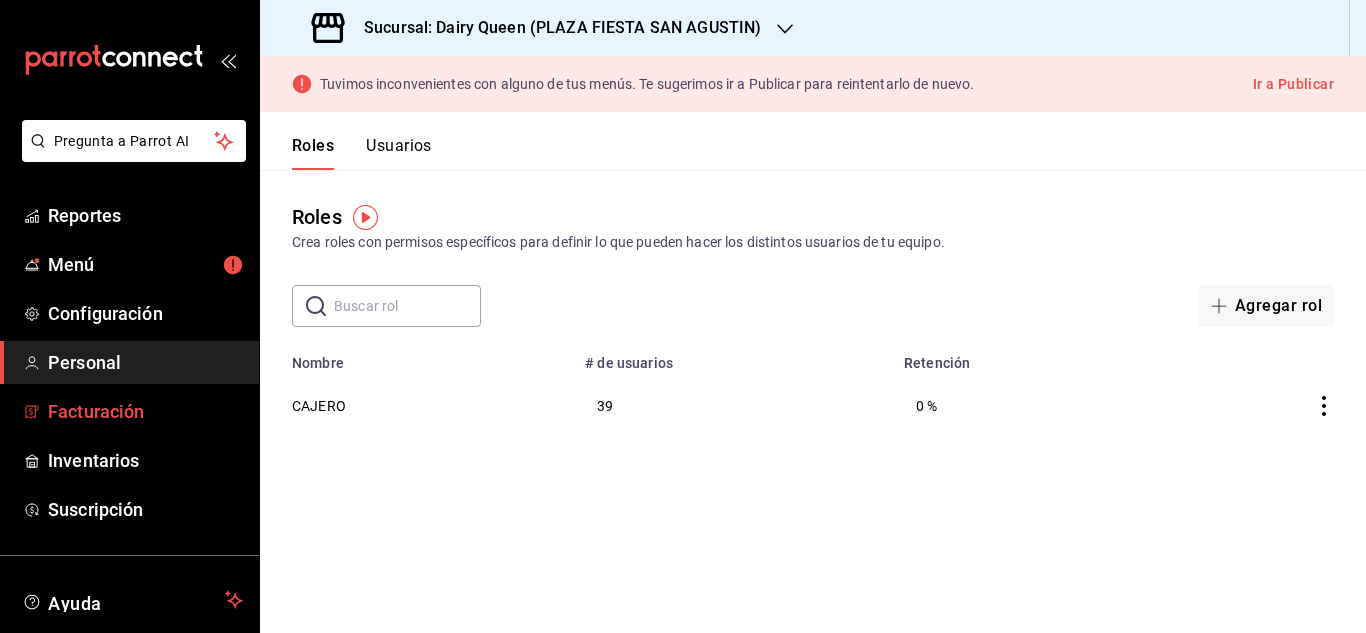 click on "Facturación" at bounding box center [145, 411] 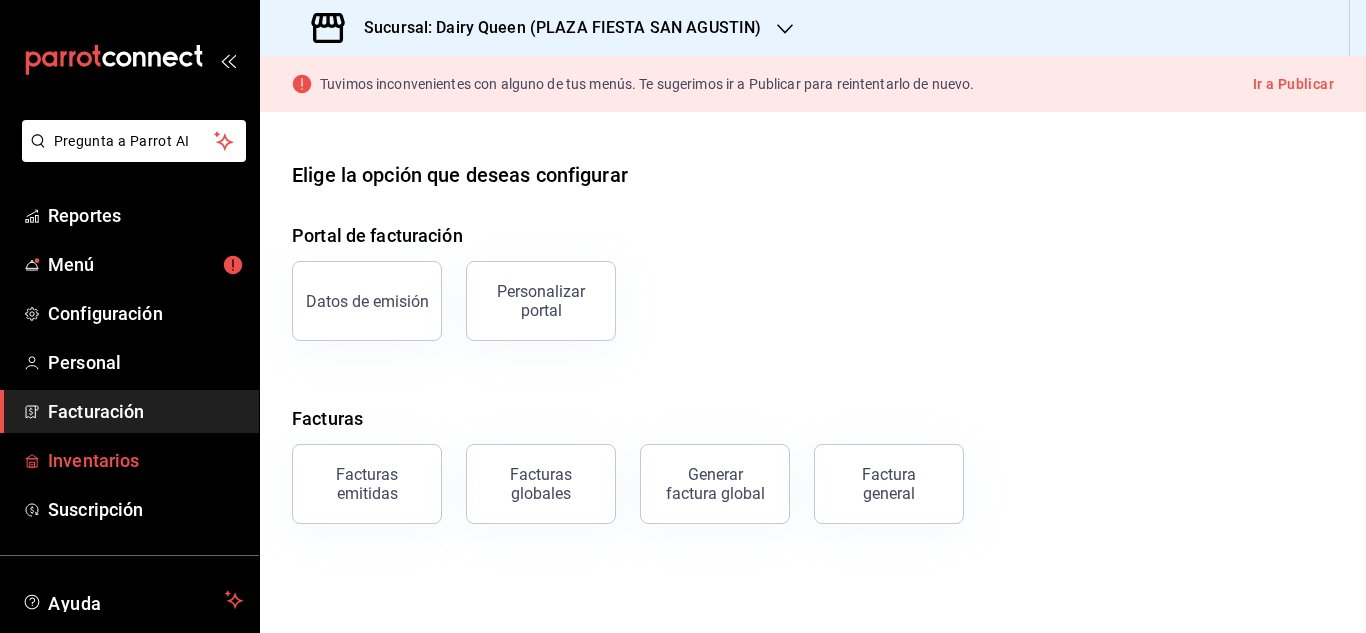 click on "Inventarios" at bounding box center (145, 460) 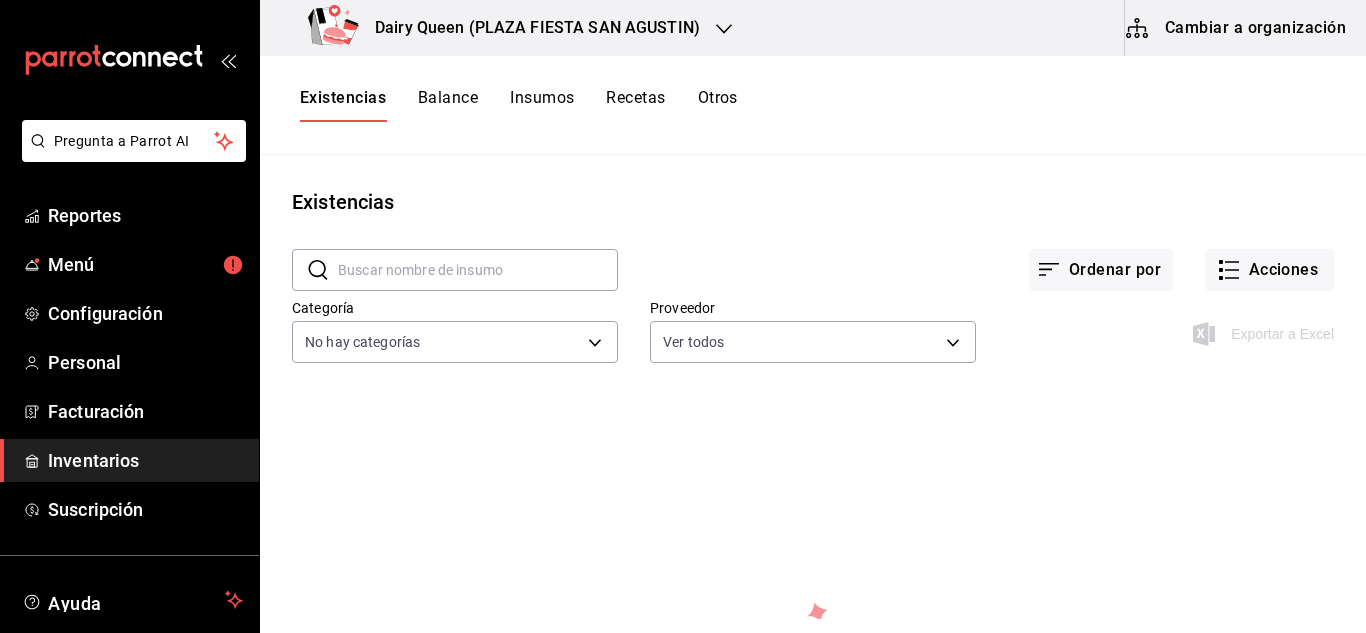 scroll, scrollTop: 37, scrollLeft: 0, axis: vertical 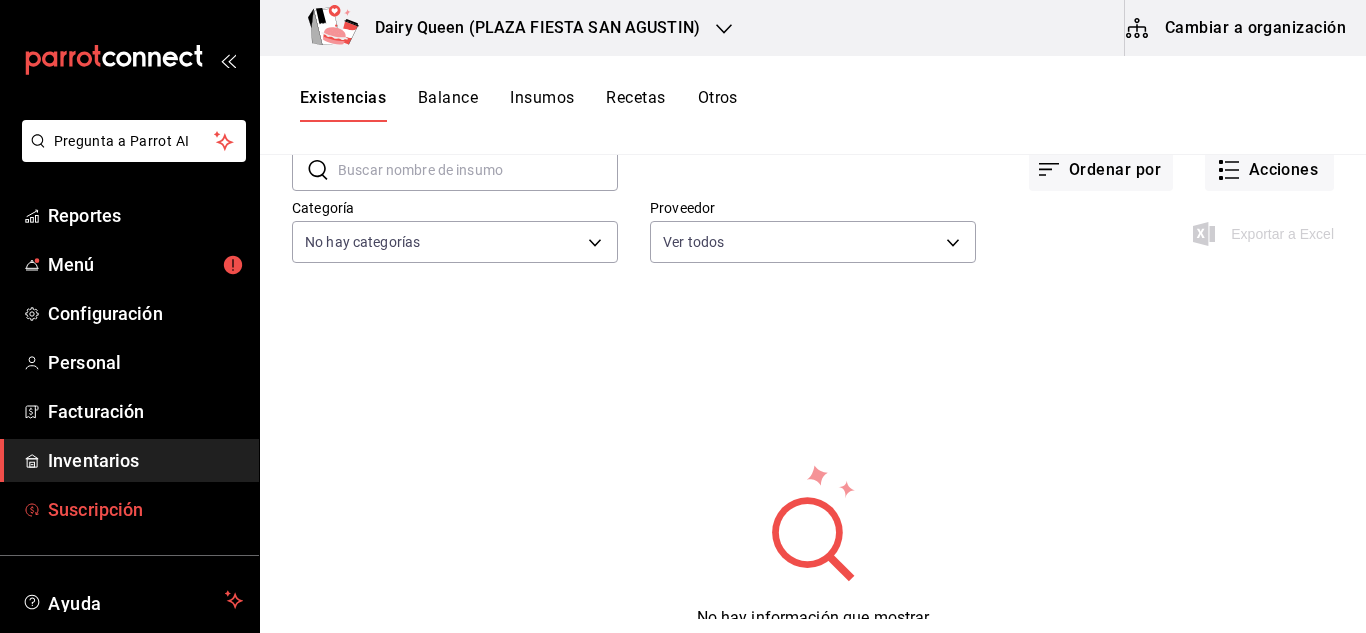click on "Suscripción" at bounding box center [145, 509] 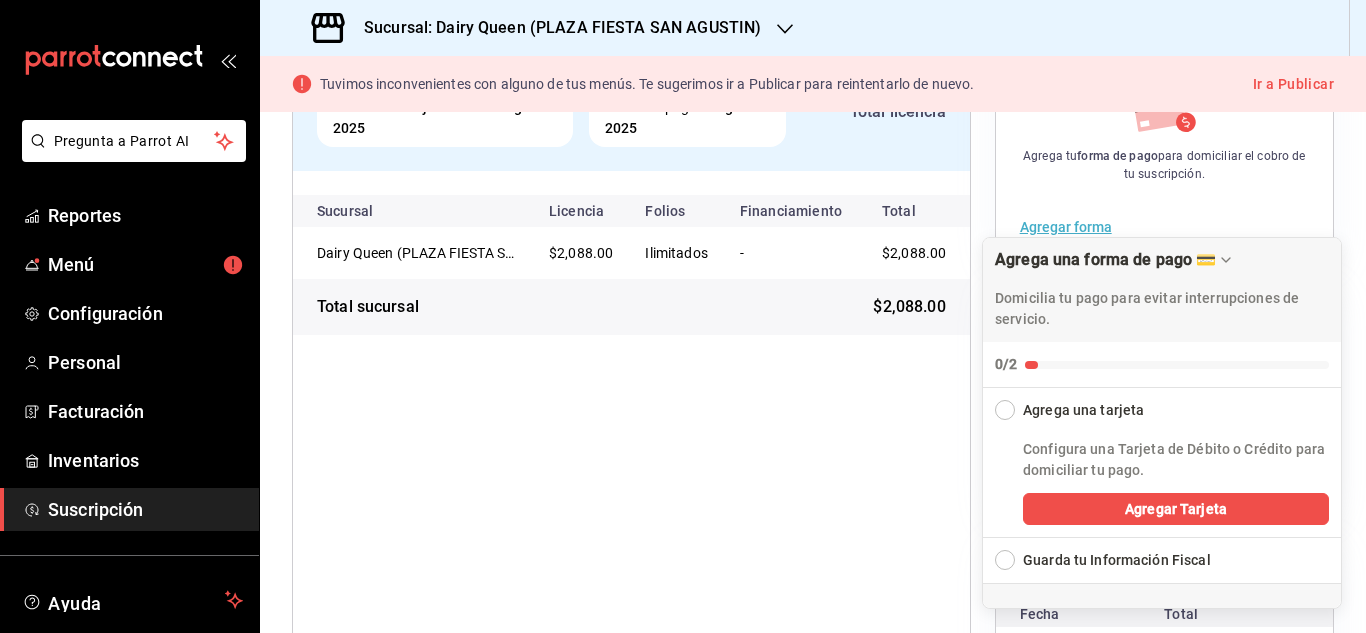 scroll, scrollTop: 370, scrollLeft: 0, axis: vertical 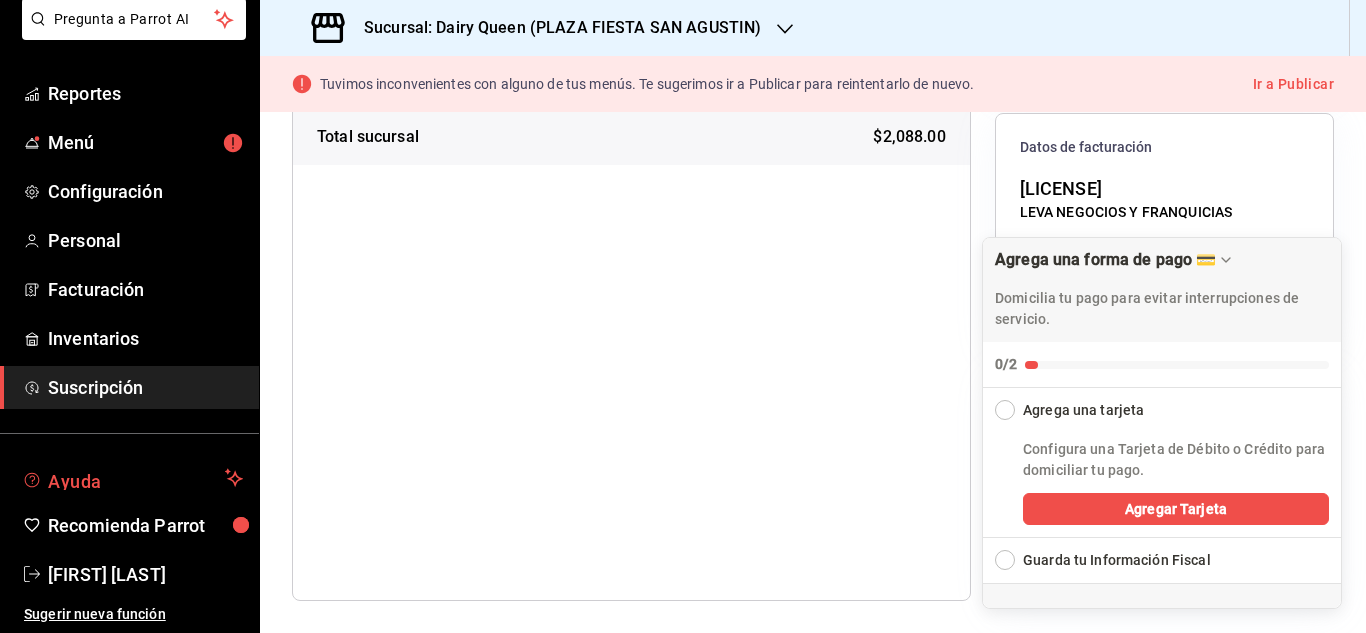 click on "Ayuda" at bounding box center (132, 478) 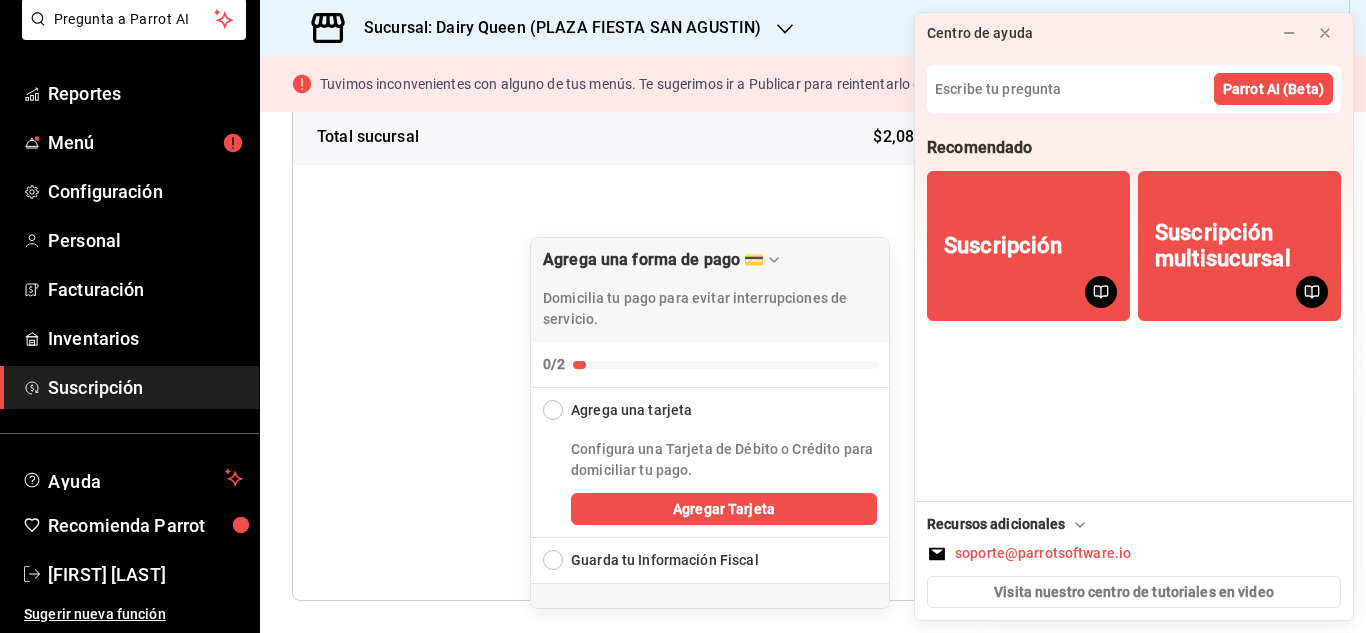 click on "Parrot Connect Periodo del  10 jul 2025  al  10 ago 2025 Límite de pago  10 ago 2025 $2,088.00 Total licencia Sucursal Licencia Folios Financiamiento Total Dairy Queen (PLAZA FIESTA SAN AGUSTIN) $2,088.00 Ilimitados - $2,088.00 Total sucursal $2,088.00" at bounding box center (631, 229) 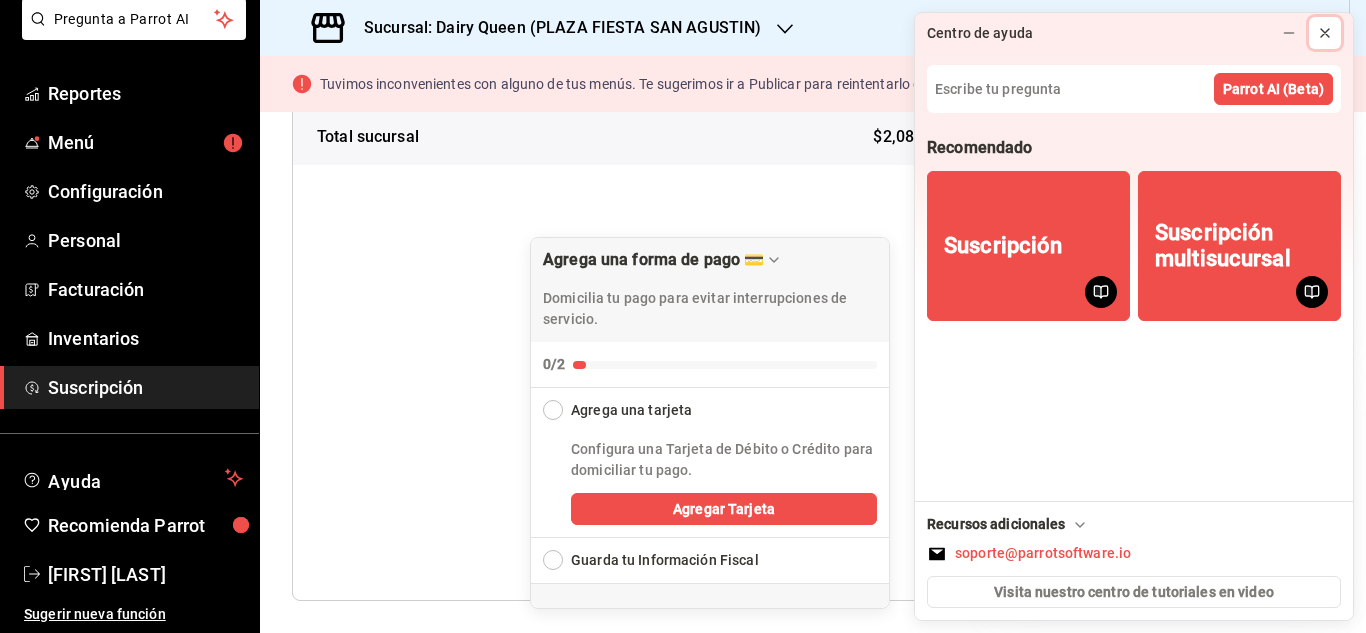 click 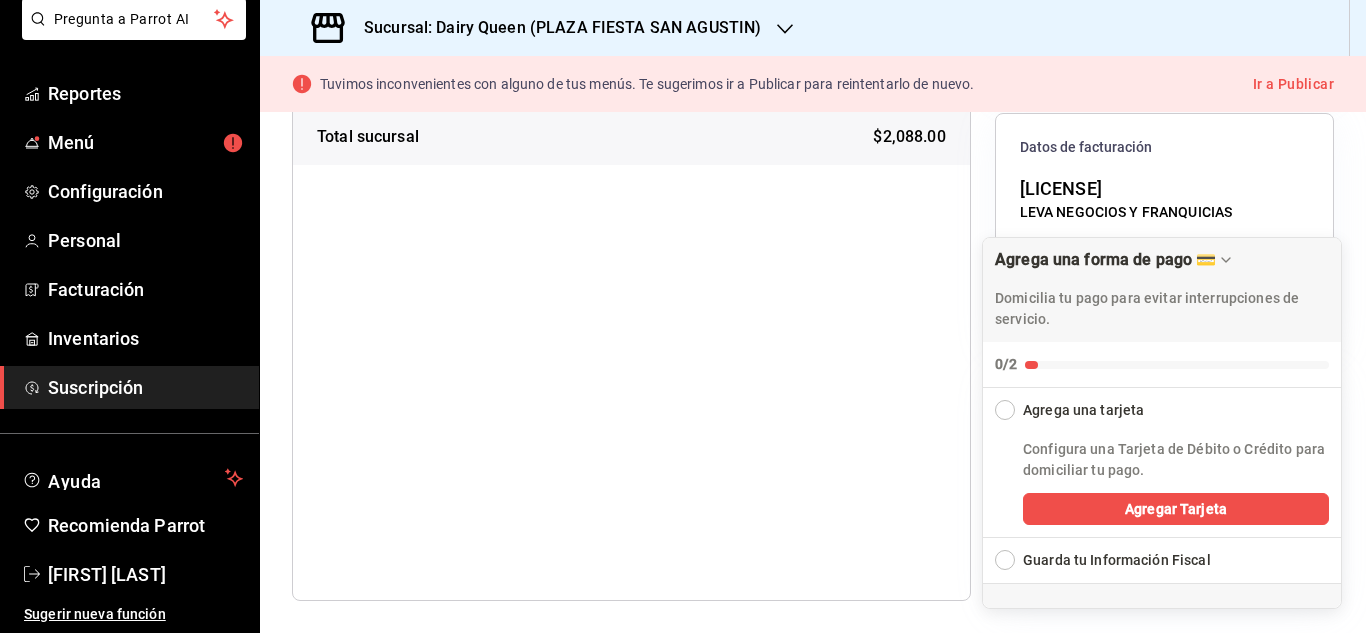 scroll, scrollTop: 0, scrollLeft: 0, axis: both 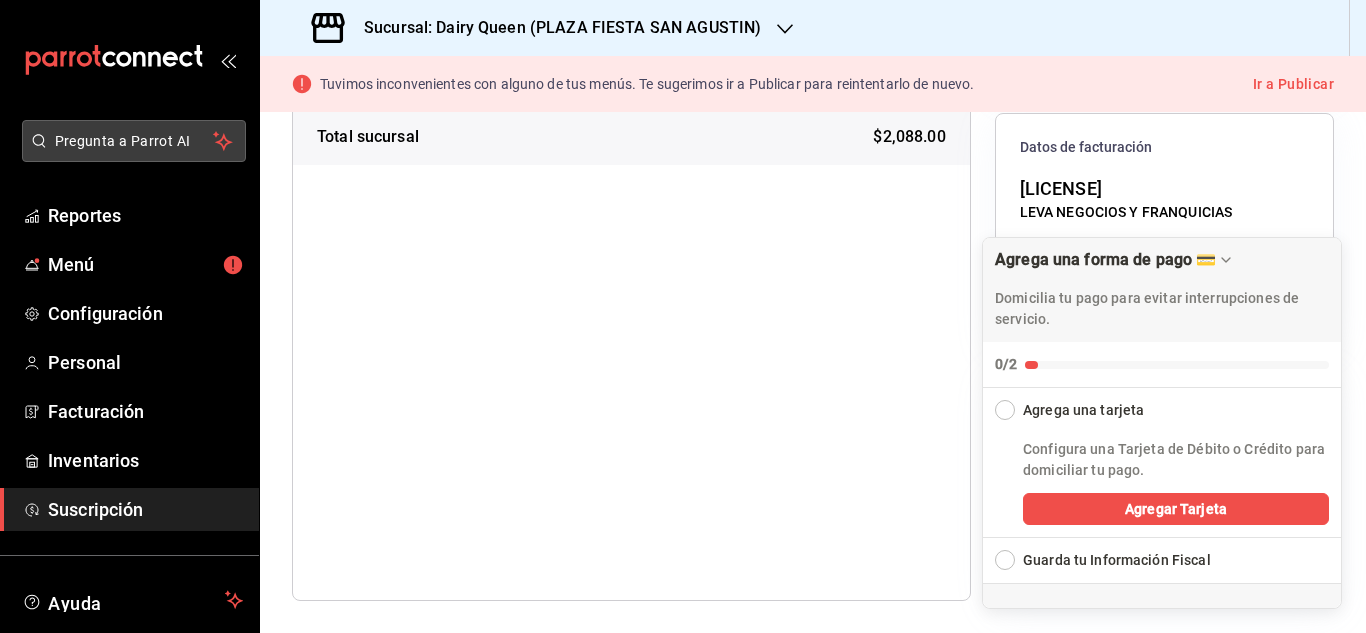 click on "Pregunta a Parrot AI" at bounding box center (134, 141) 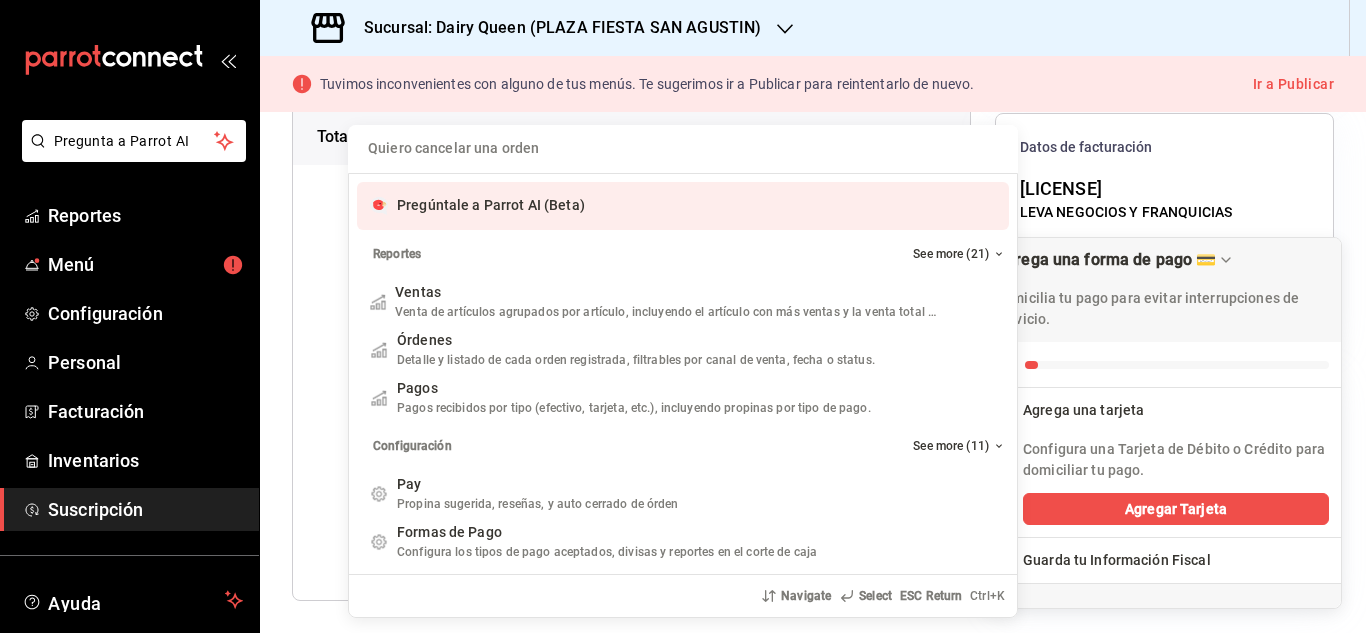 click on "Pregúntale a Parrot AI (Beta)" at bounding box center (491, 205) 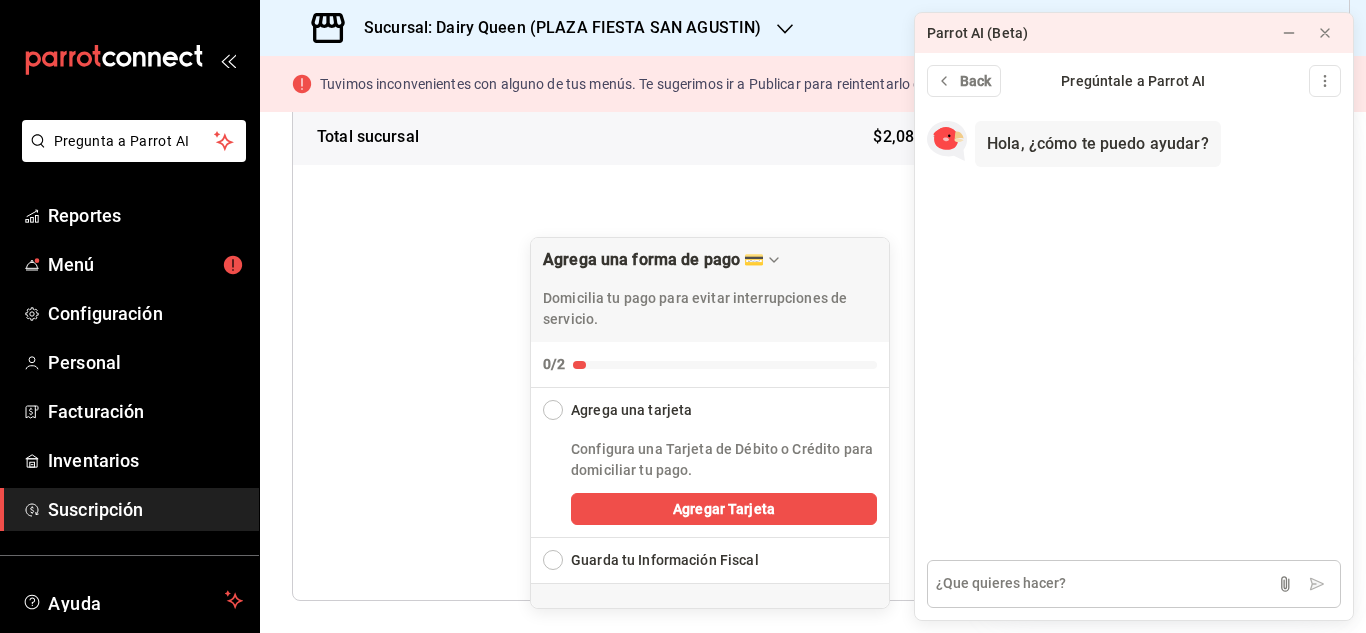 click at bounding box center [1134, 584] 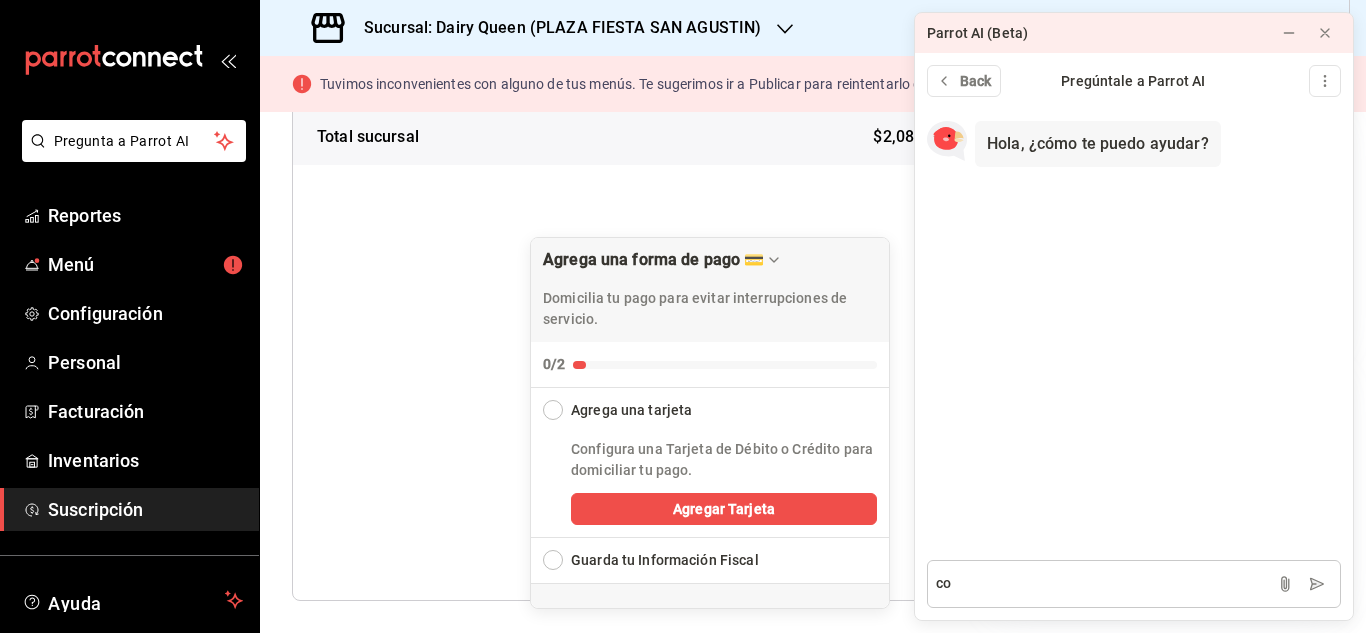 type on "c" 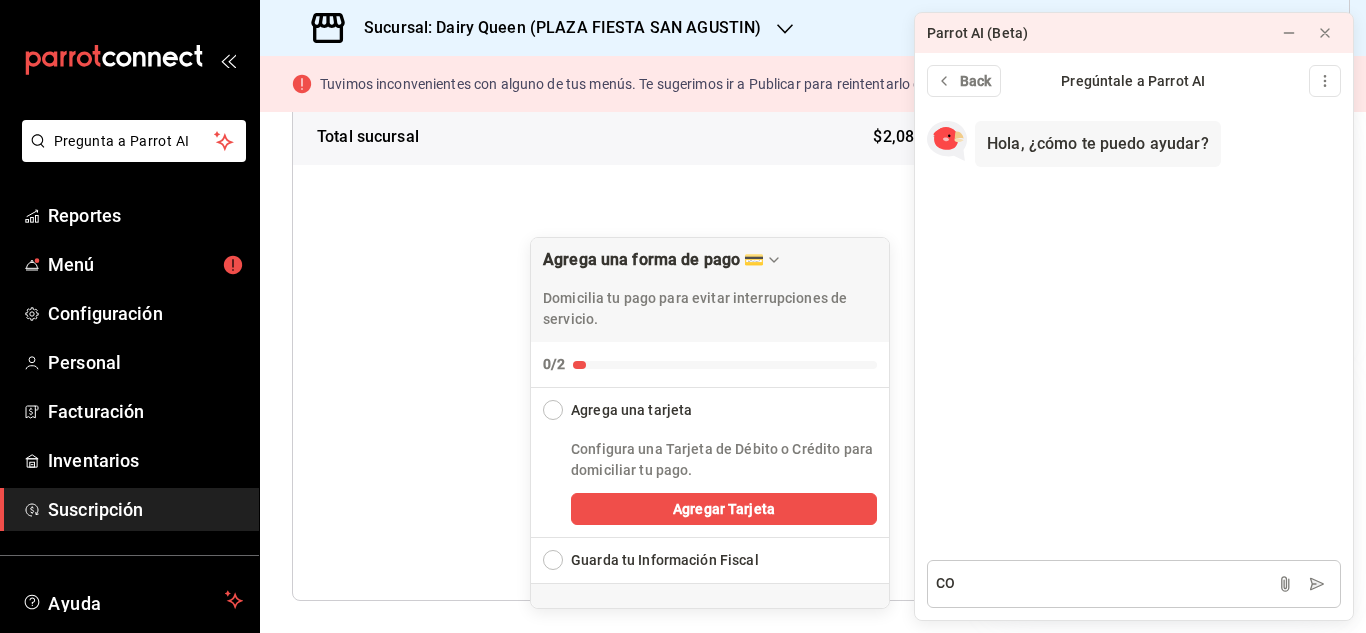 type on "C" 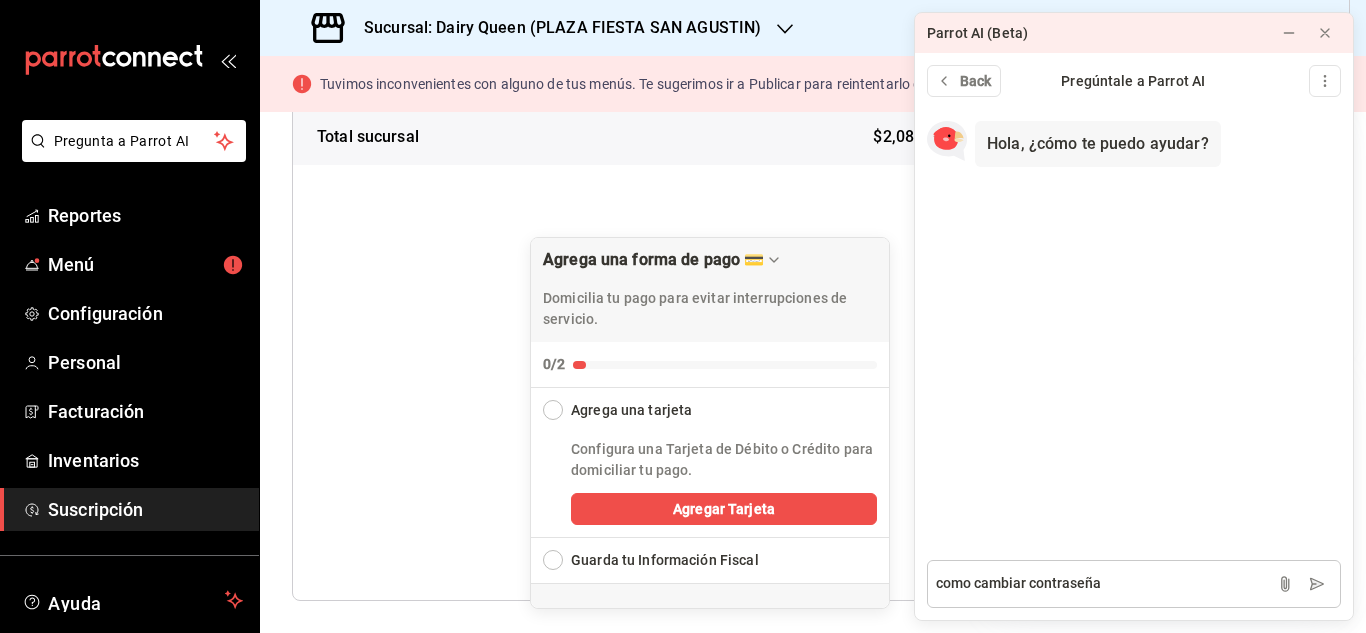 type on "como cambiar contraseña" 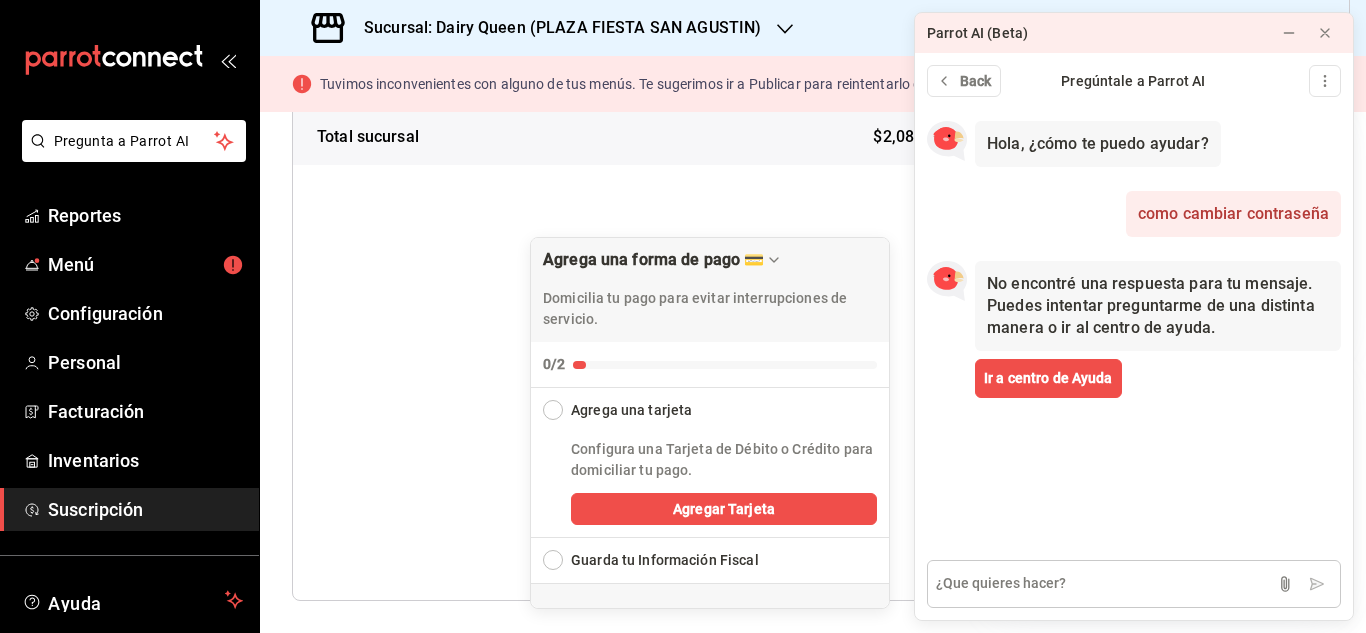 click at bounding box center (1134, 584) 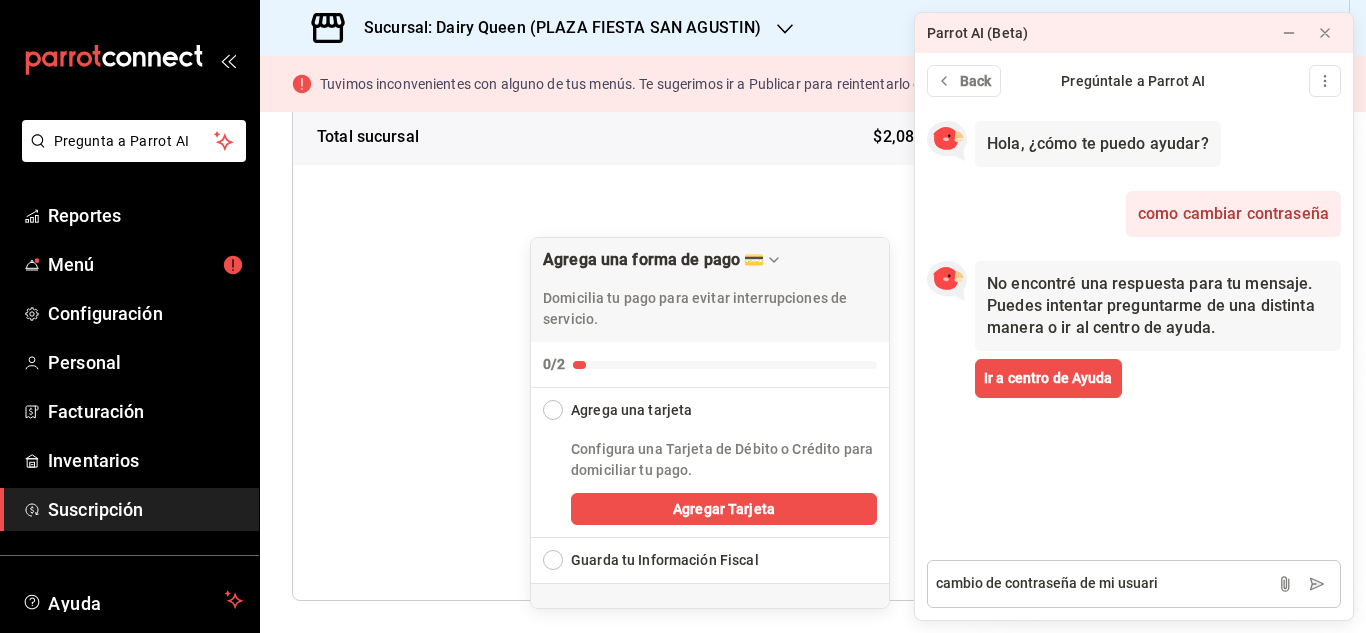 type on "cambio de contraseña de mi usuario" 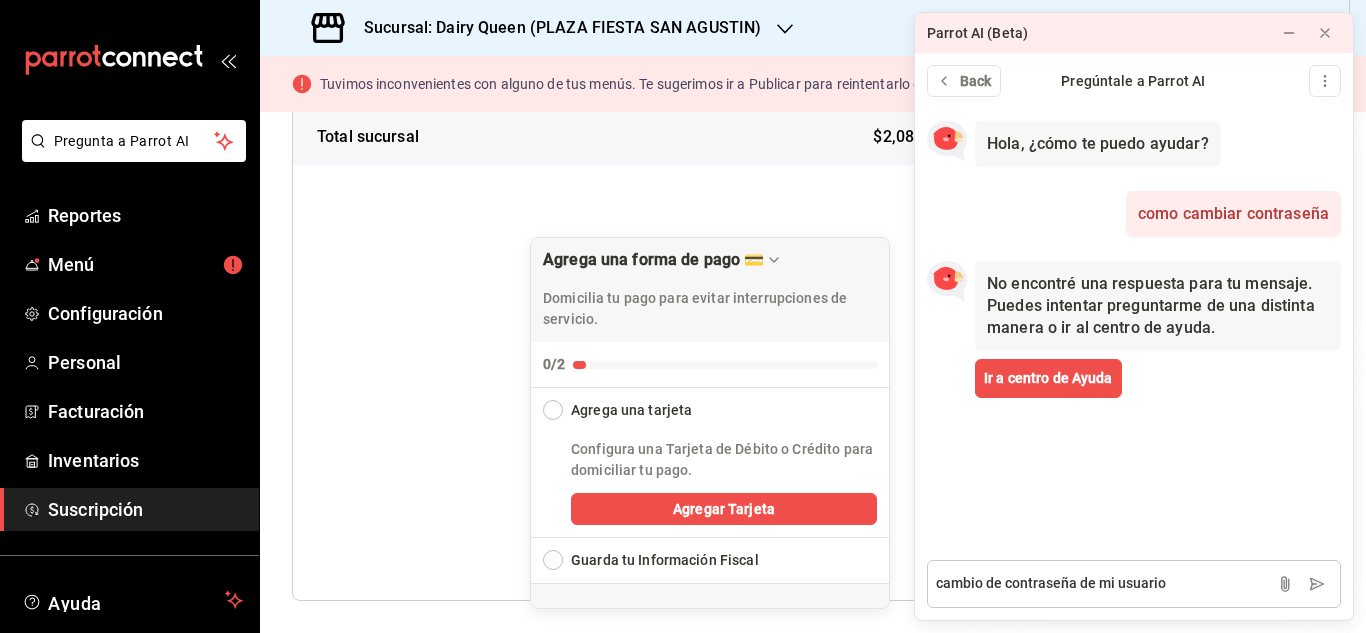 type 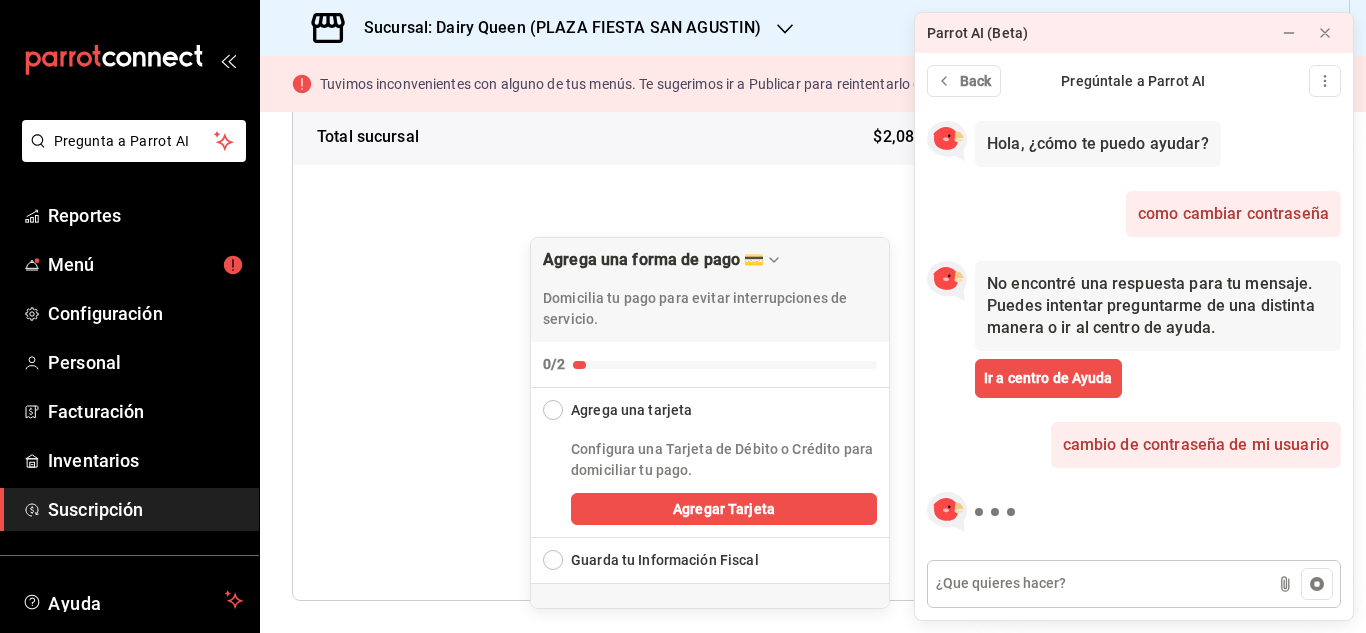 scroll, scrollTop: 163, scrollLeft: 0, axis: vertical 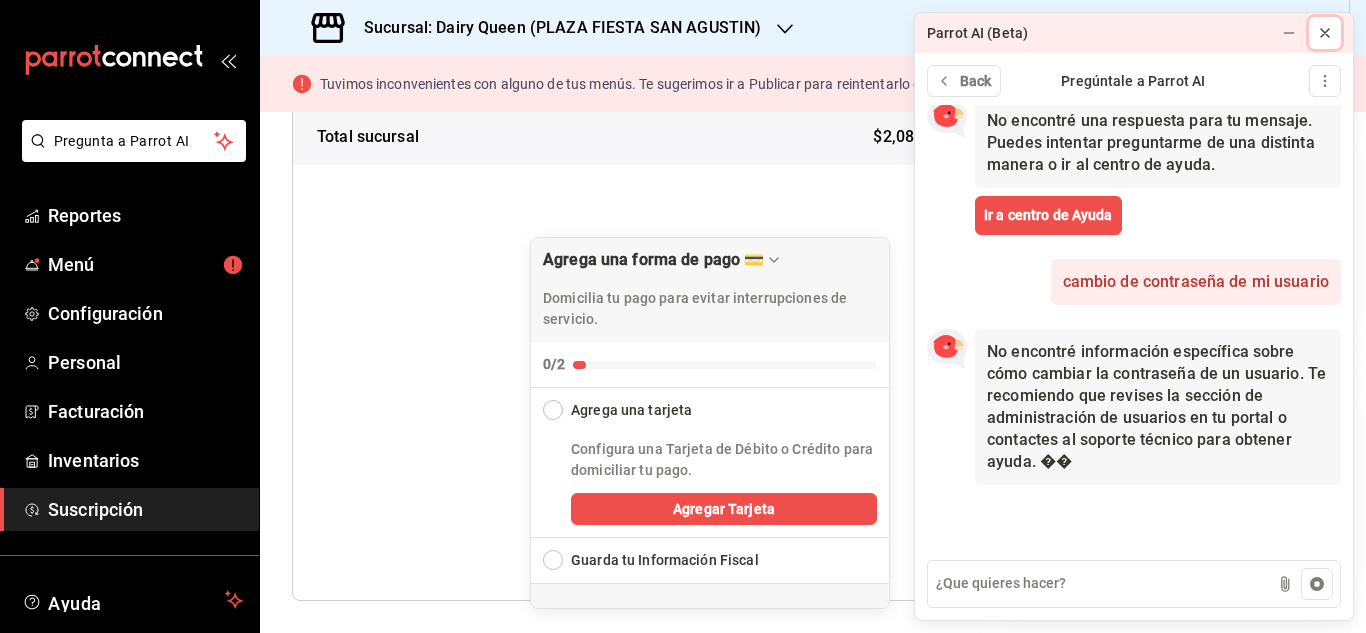 click 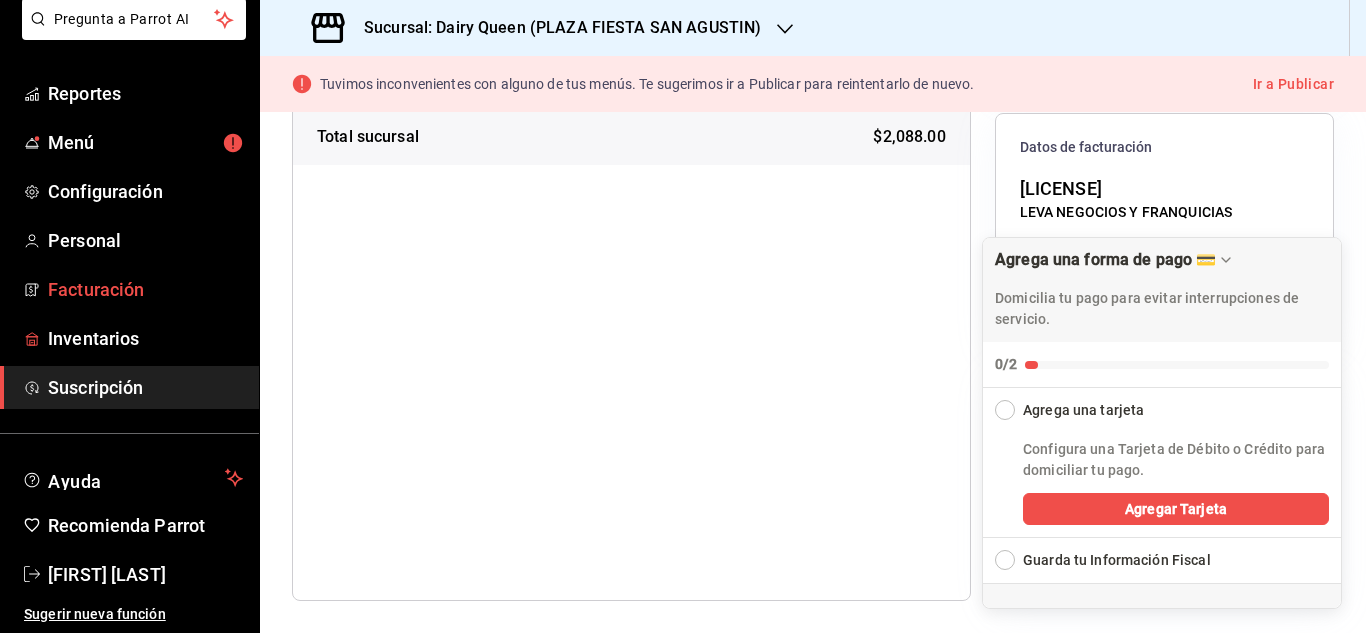 scroll, scrollTop: 0, scrollLeft: 0, axis: both 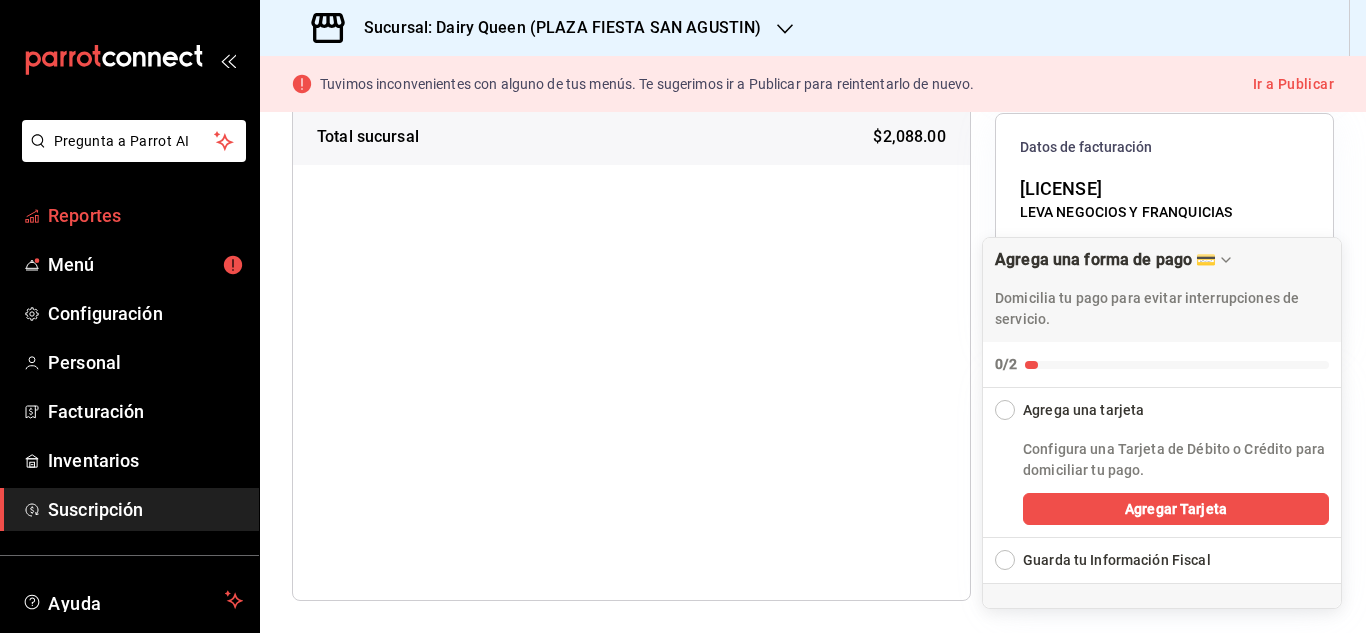 click on "Reportes" at bounding box center [145, 215] 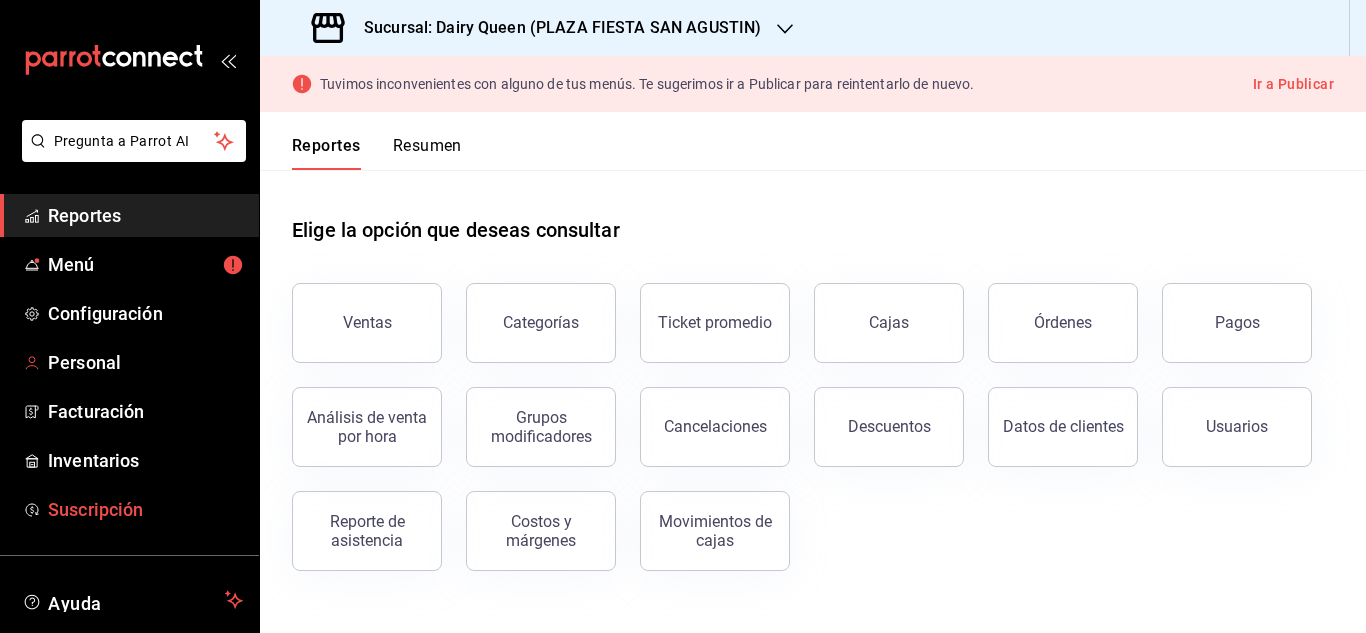 scroll, scrollTop: 122, scrollLeft: 0, axis: vertical 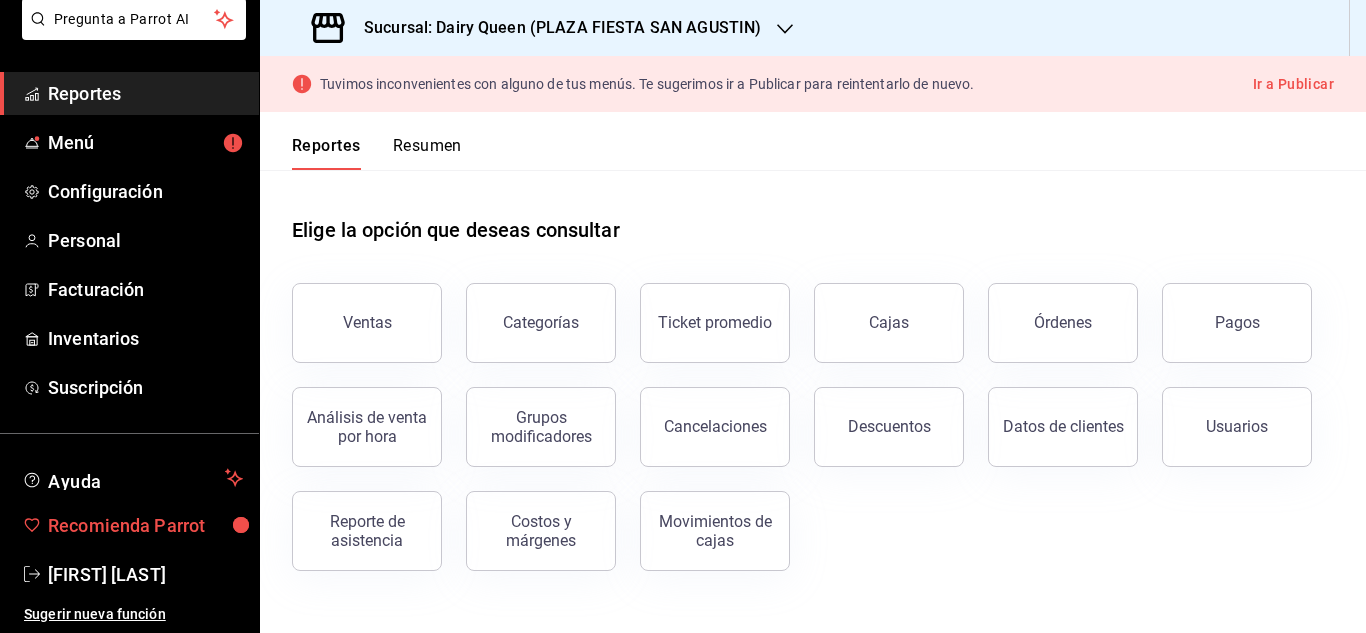click on "Recomienda Parrot" at bounding box center [145, 525] 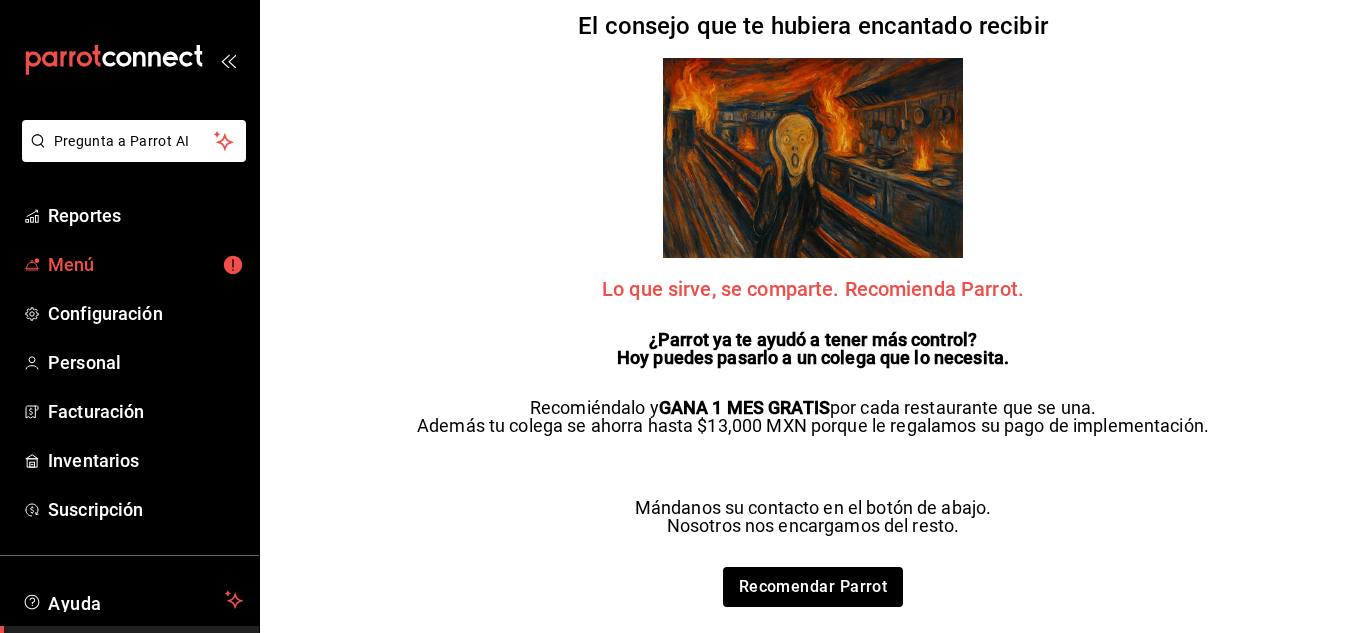 click on "Menú" at bounding box center [145, 264] 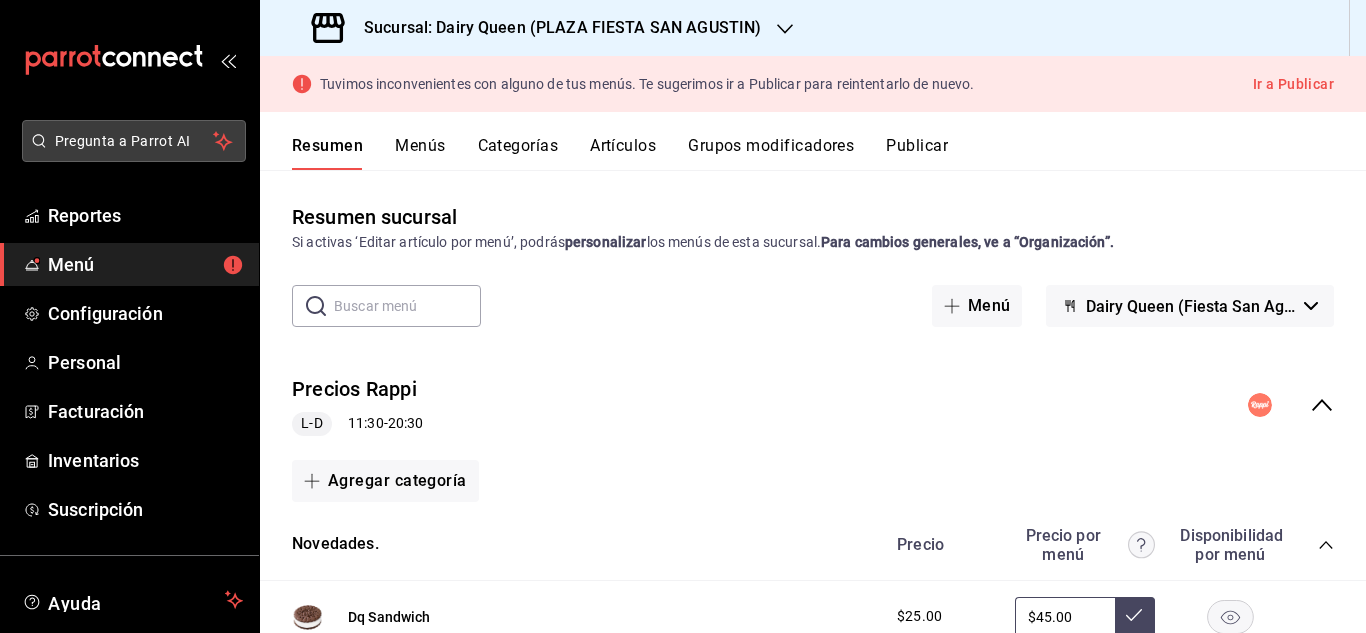 click on "Pregunta a Parrot AI" at bounding box center [134, 141] 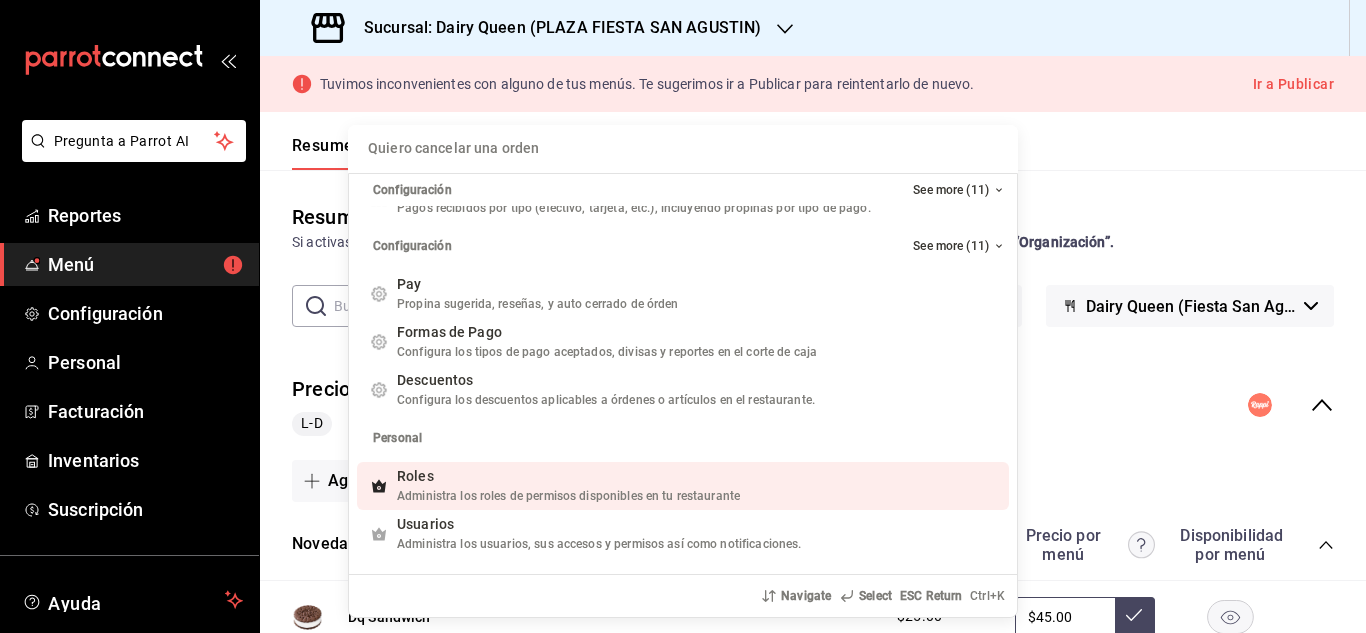 scroll, scrollTop: 384, scrollLeft: 0, axis: vertical 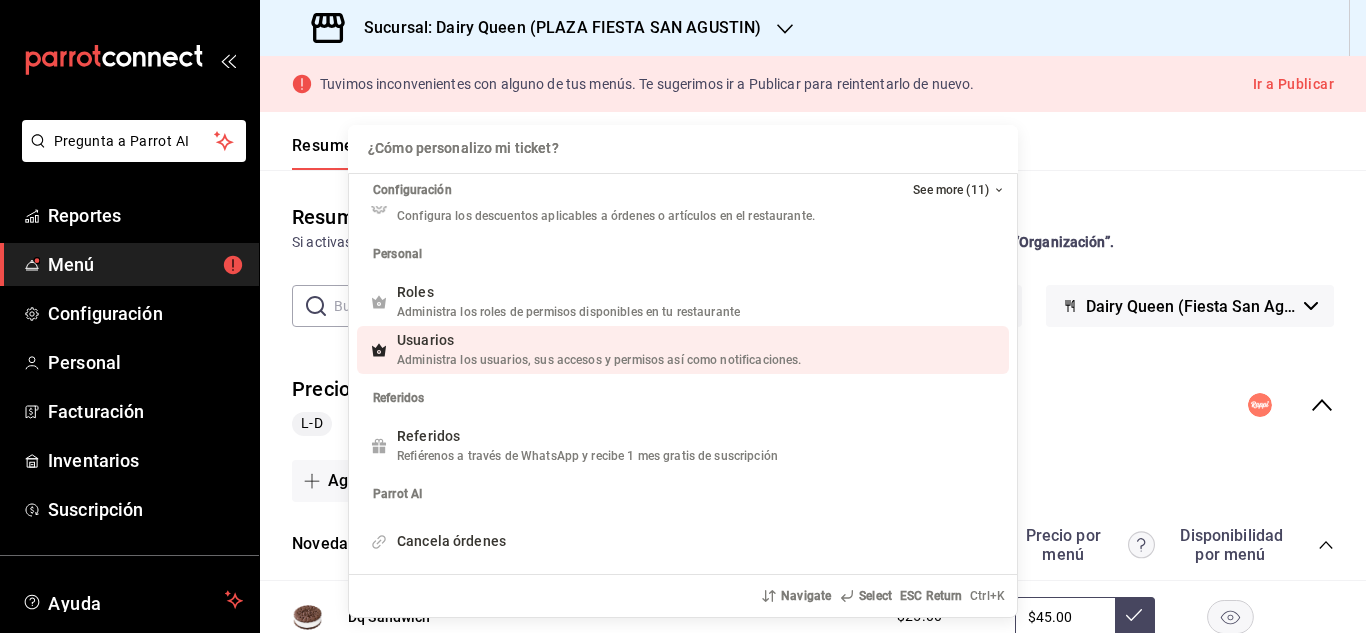 click on "Administra los usuarios, sus accesos y permisos así como notificaciones." at bounding box center (599, 360) 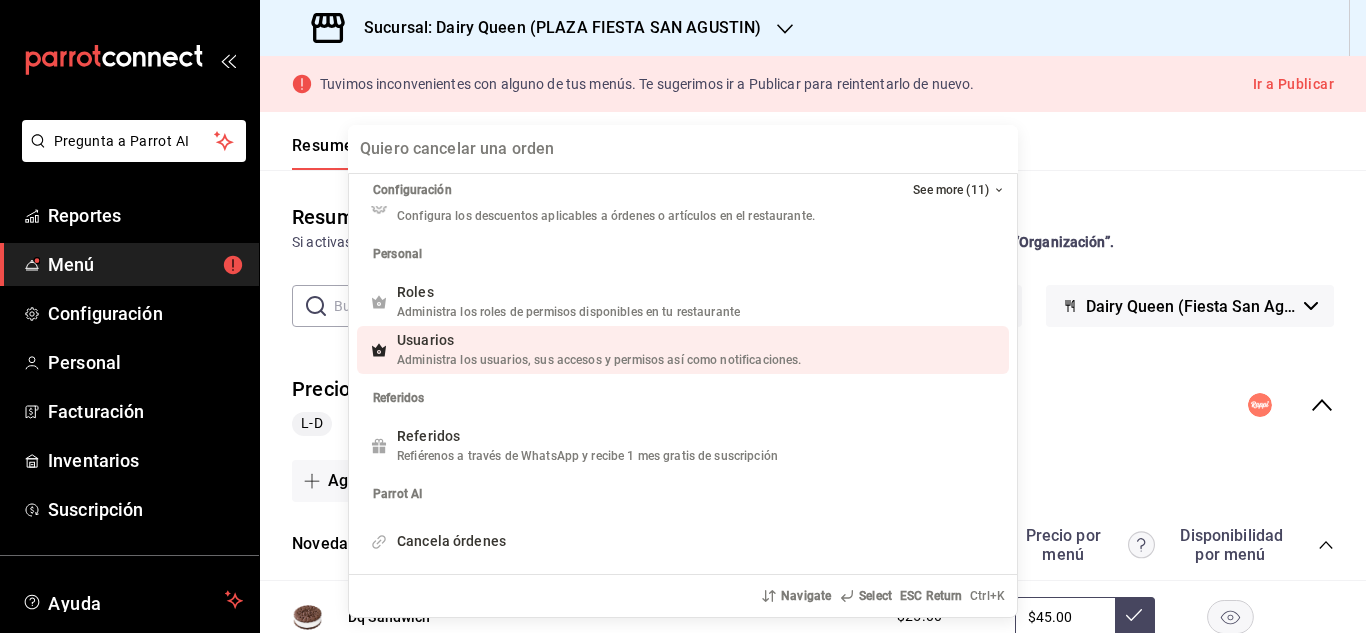 scroll, scrollTop: 335, scrollLeft: 0, axis: vertical 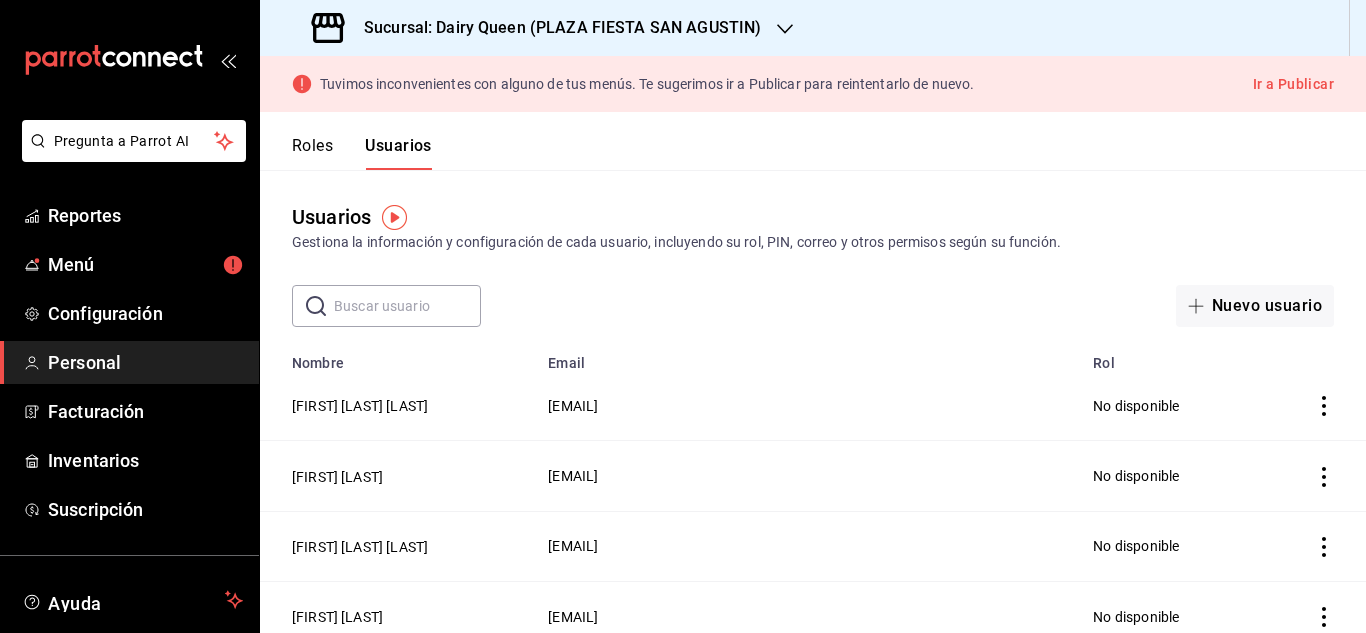 click at bounding box center [407, 306] 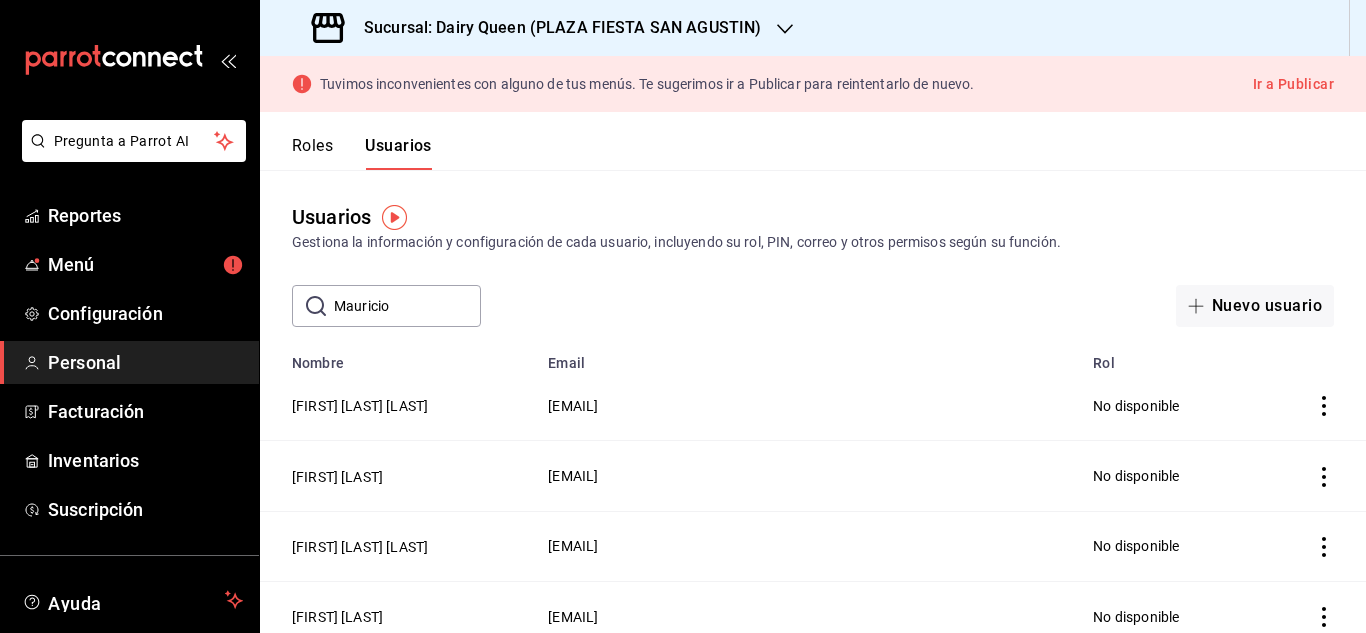 type on "Mauricio" 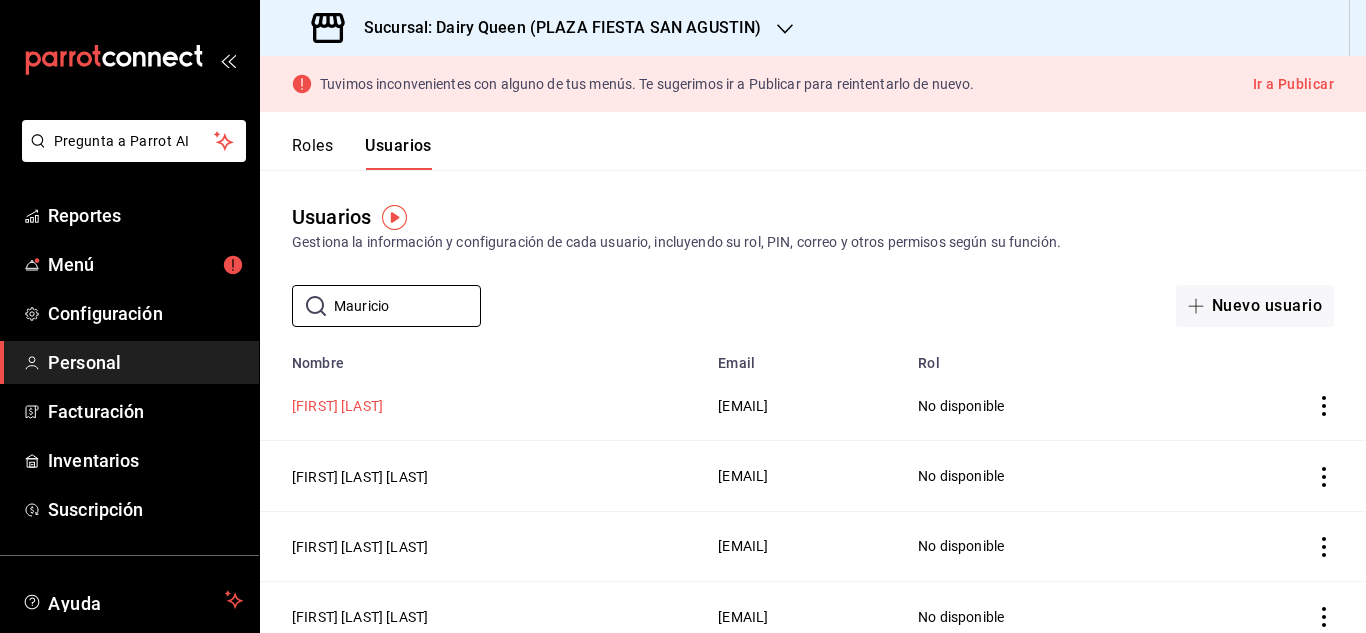 click on "[FIRST] [LAST]" at bounding box center (337, 406) 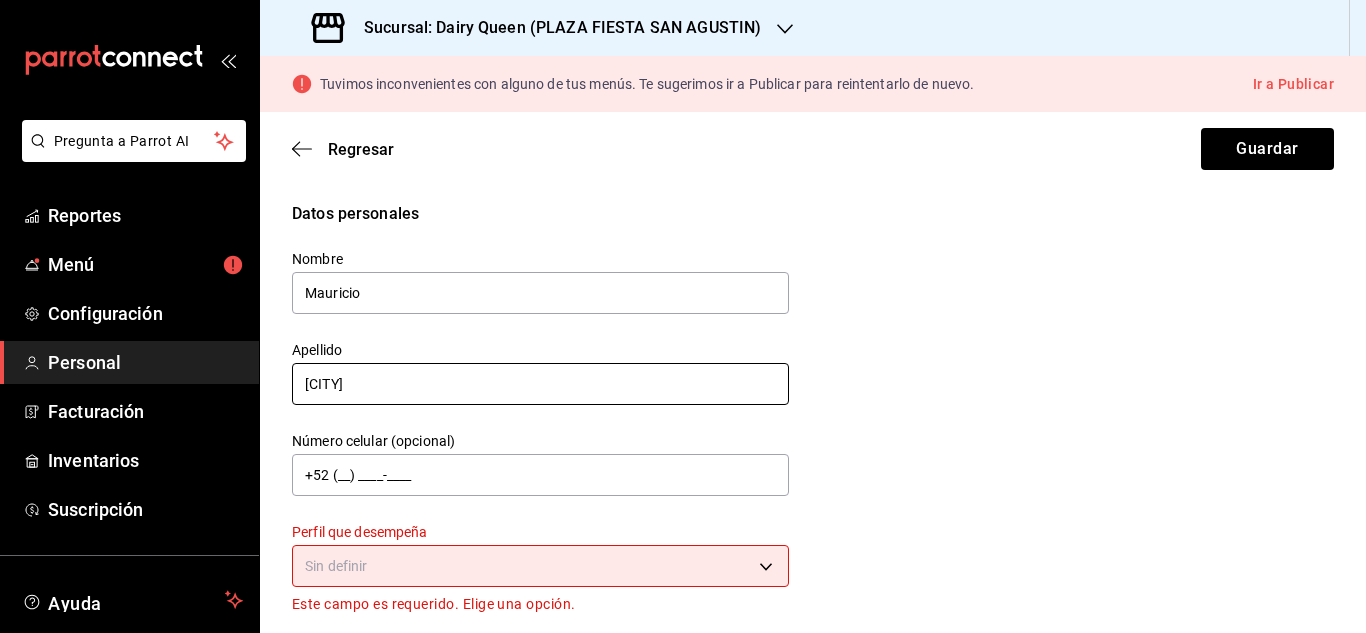 drag, startPoint x: 718, startPoint y: 405, endPoint x: 724, endPoint y: 393, distance: 13.416408 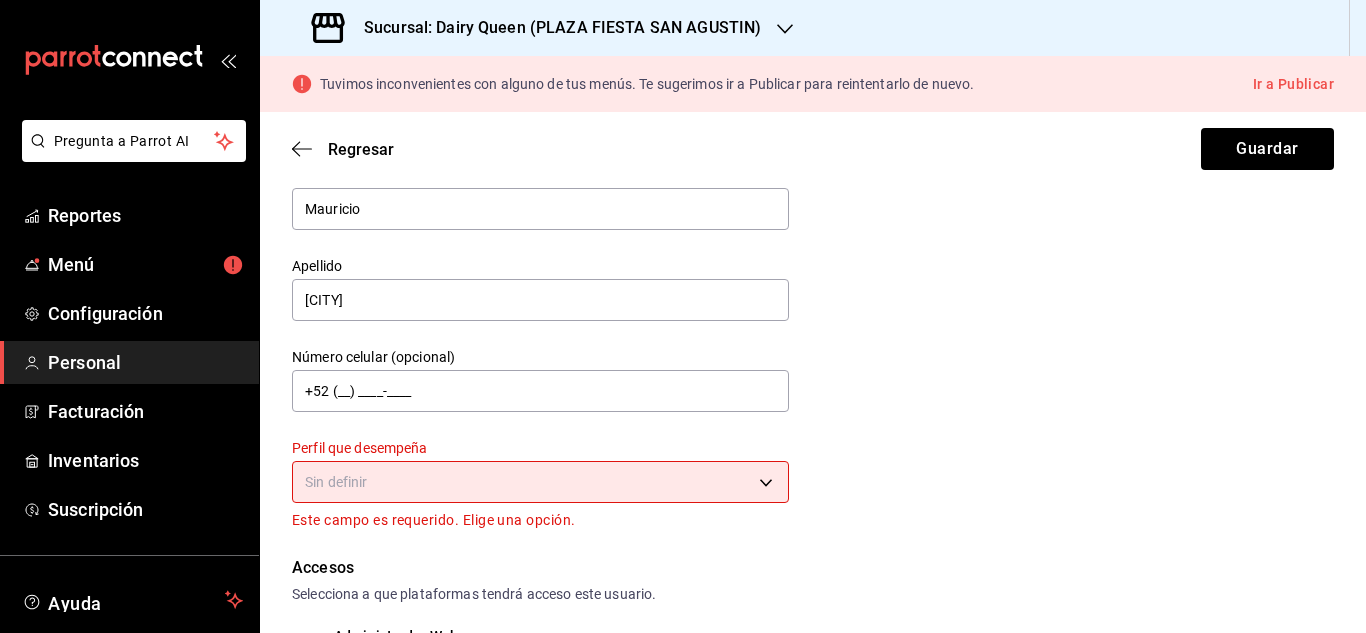 scroll, scrollTop: 0, scrollLeft: 0, axis: both 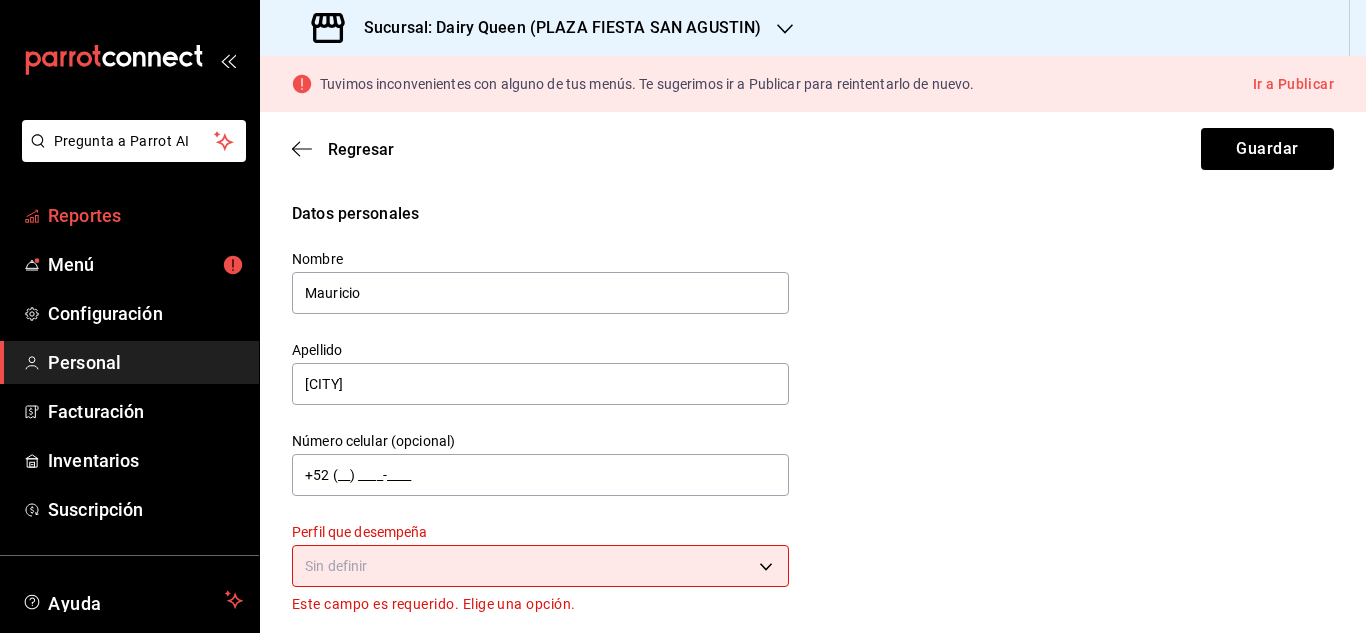 click on "Reportes" at bounding box center (145, 215) 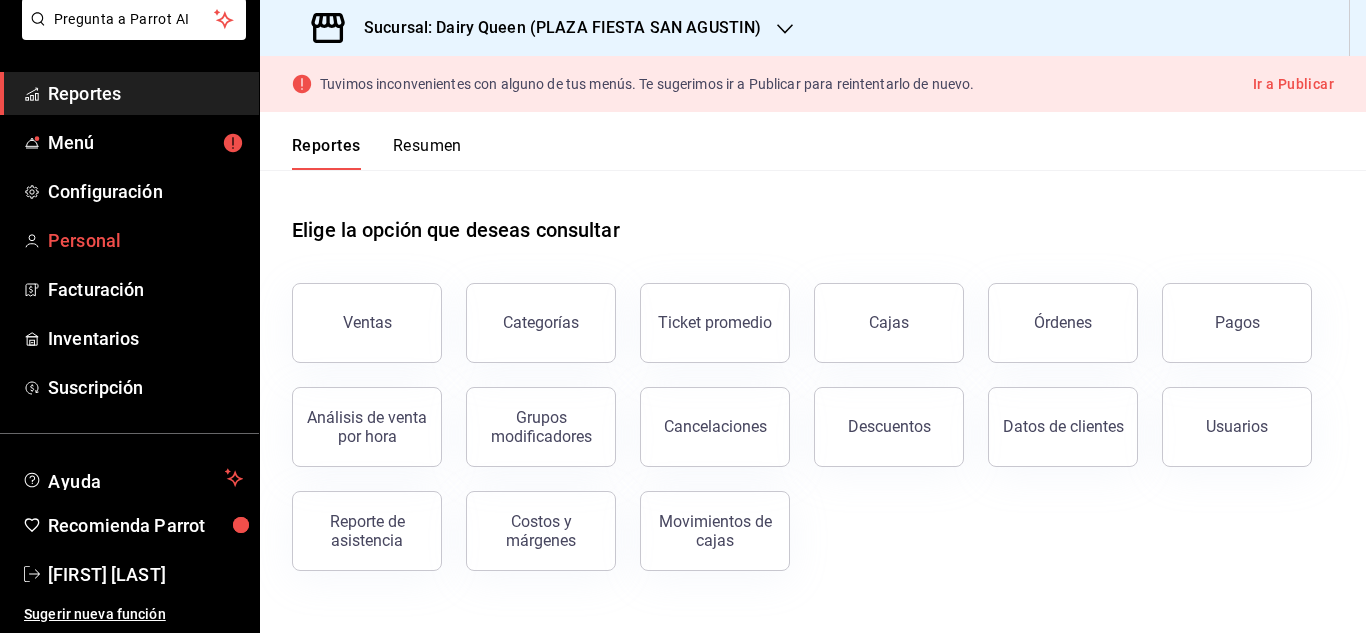 scroll, scrollTop: 0, scrollLeft: 0, axis: both 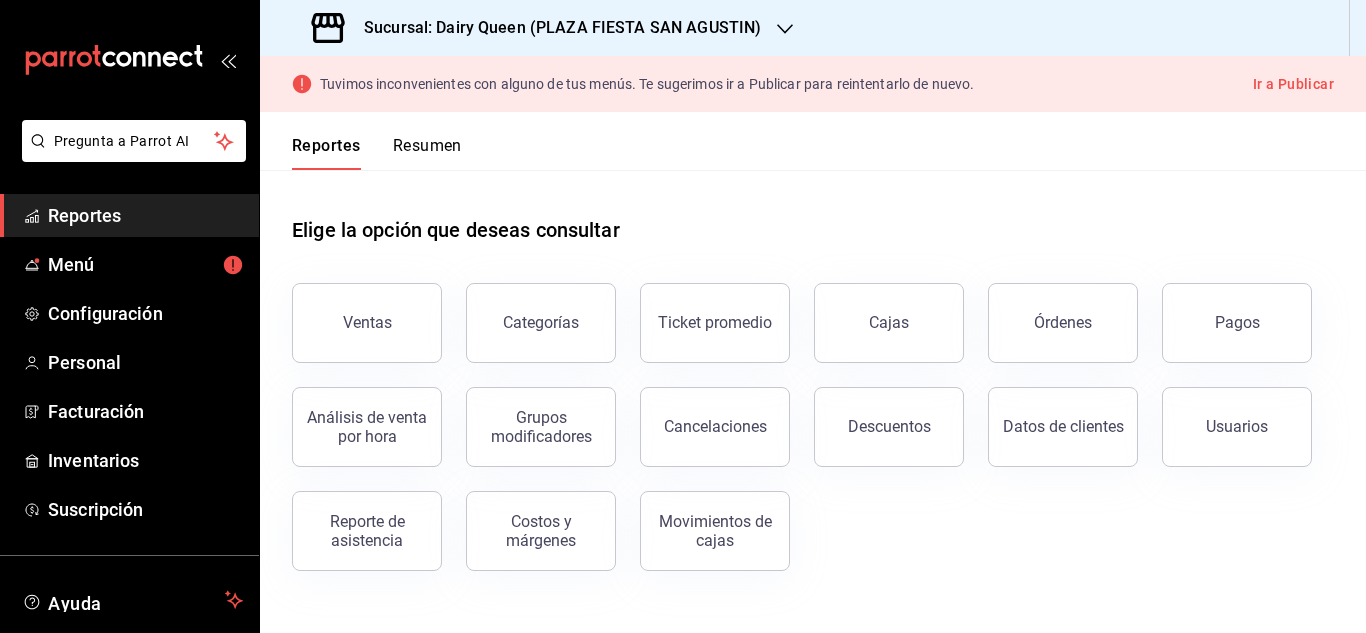 click 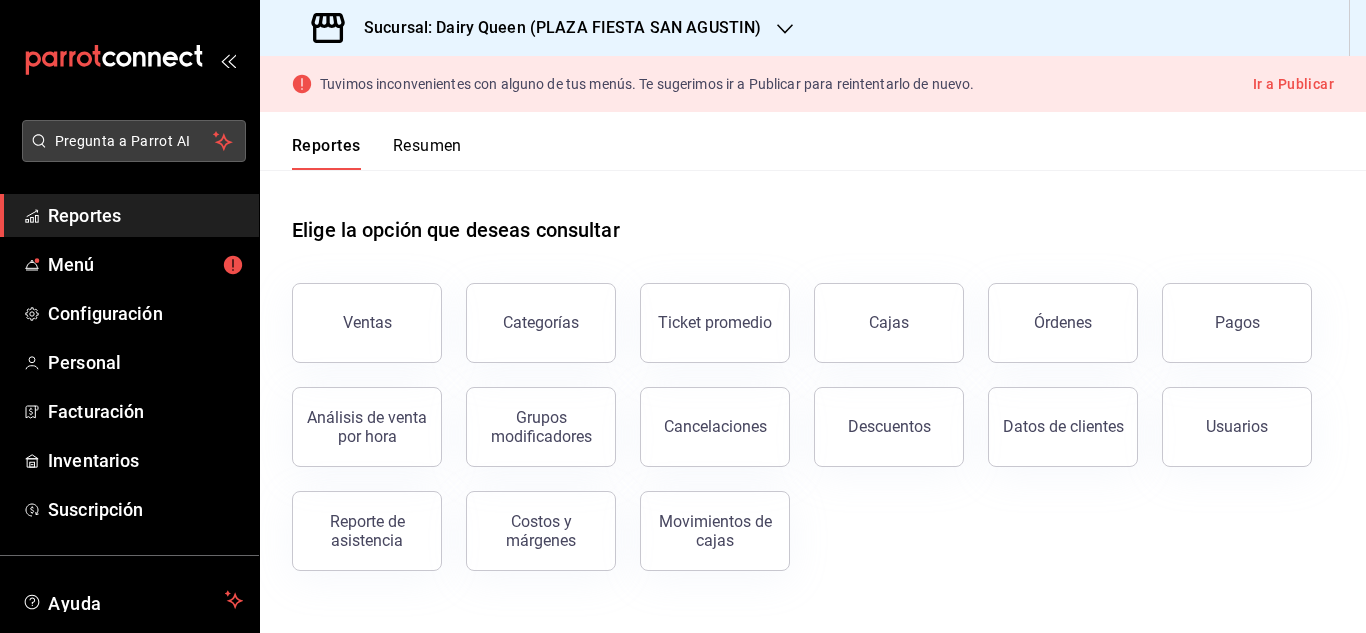 click on "Pregunta a Parrot AI" at bounding box center [134, 141] 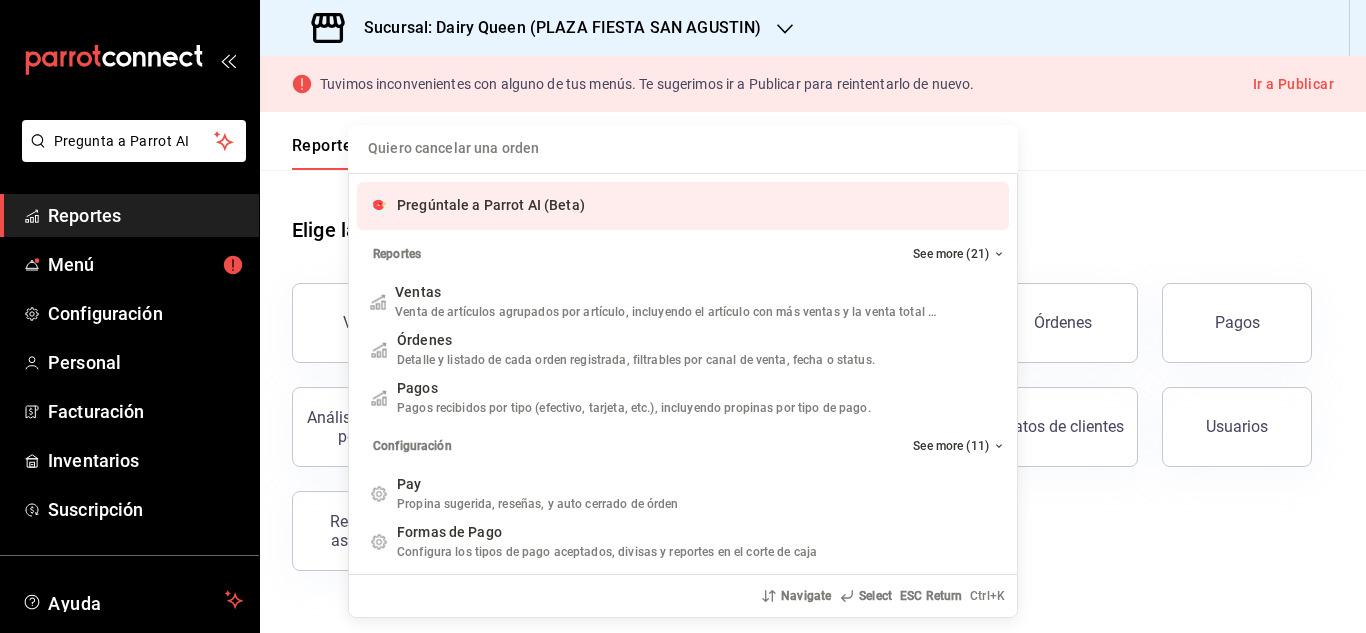 click on "Pregúntale a Parrot AI (Beta)" at bounding box center [683, 206] 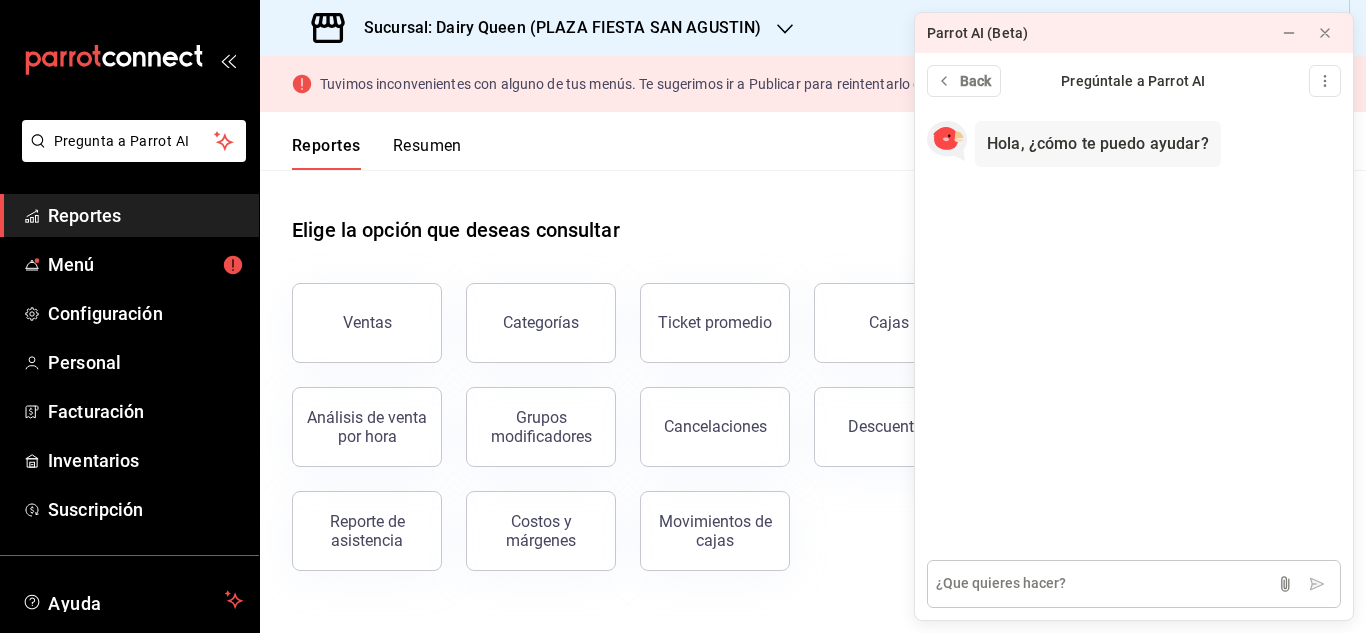 click at bounding box center (1134, 584) 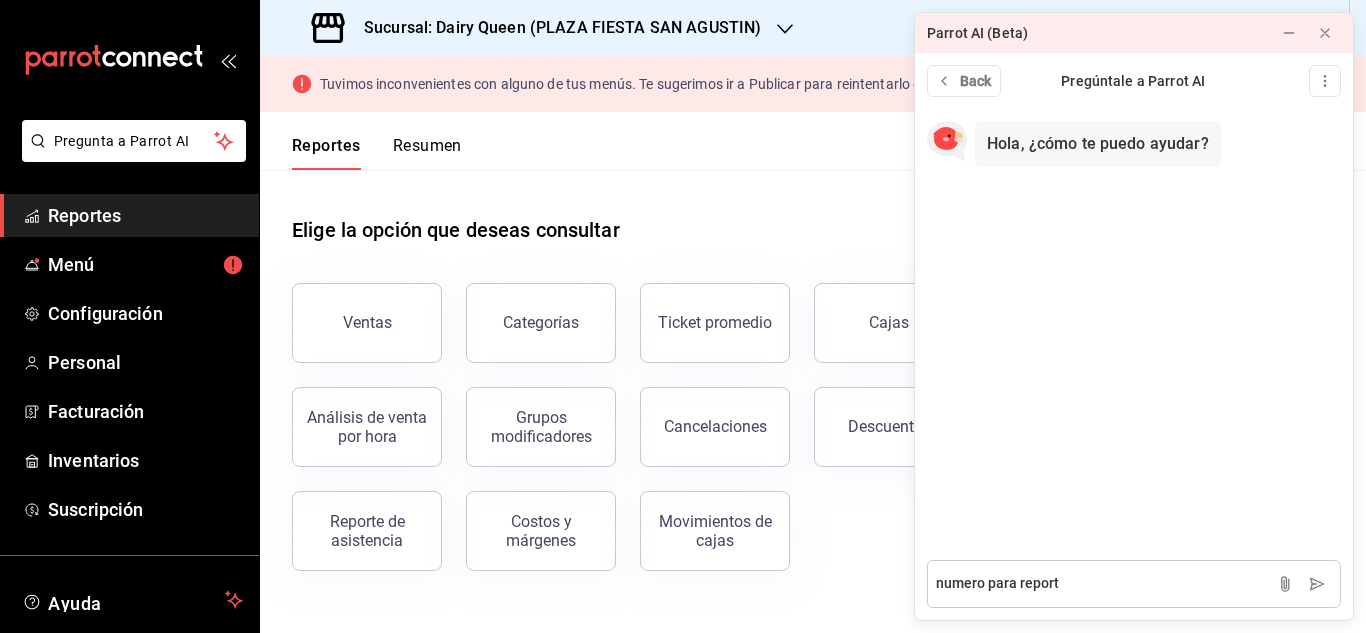 type on "numero para reporte" 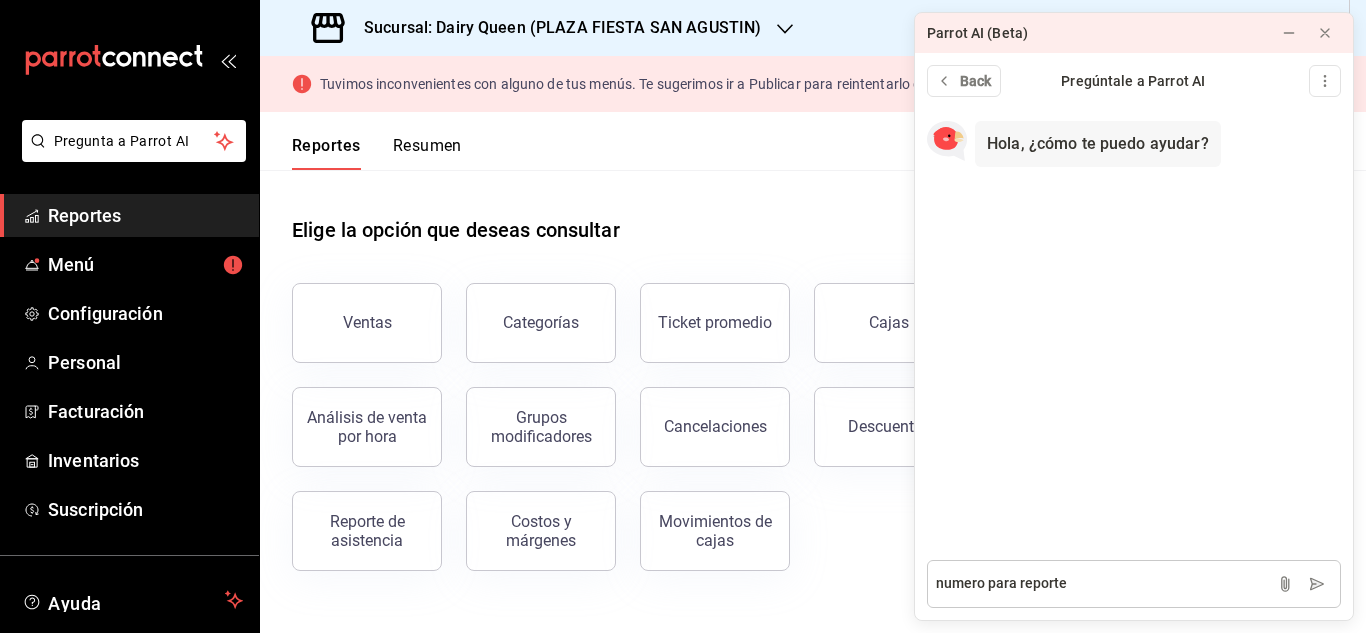 type 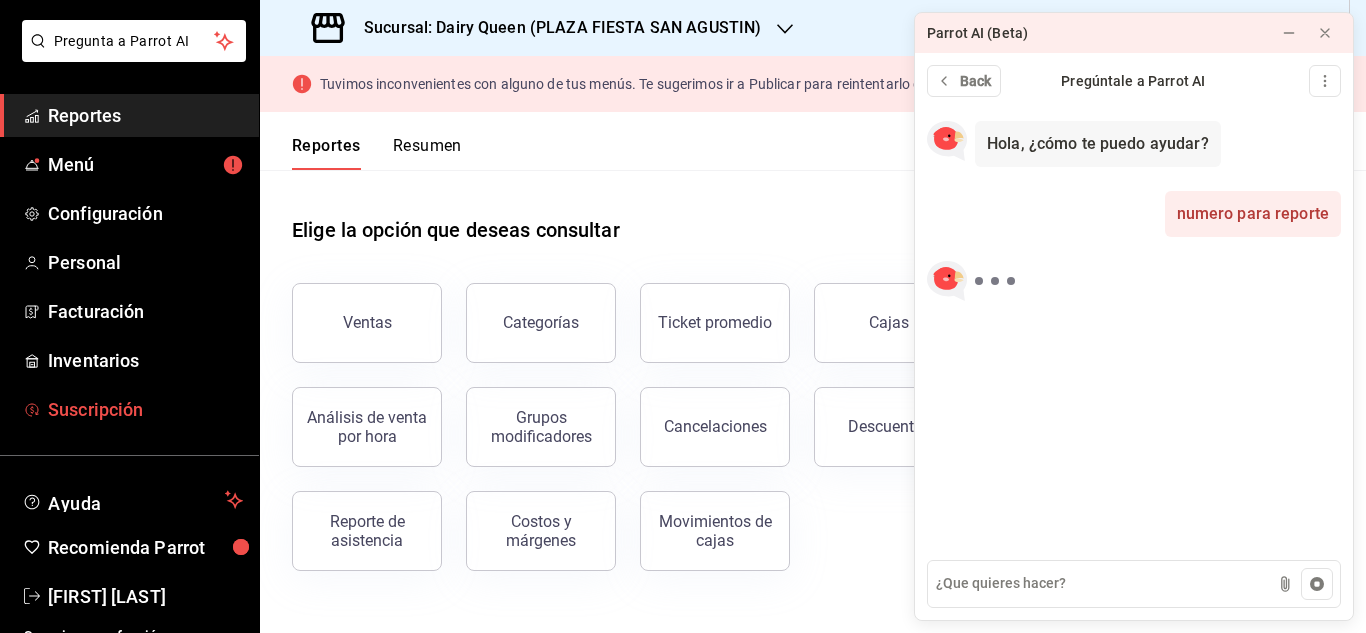 scroll, scrollTop: 122, scrollLeft: 0, axis: vertical 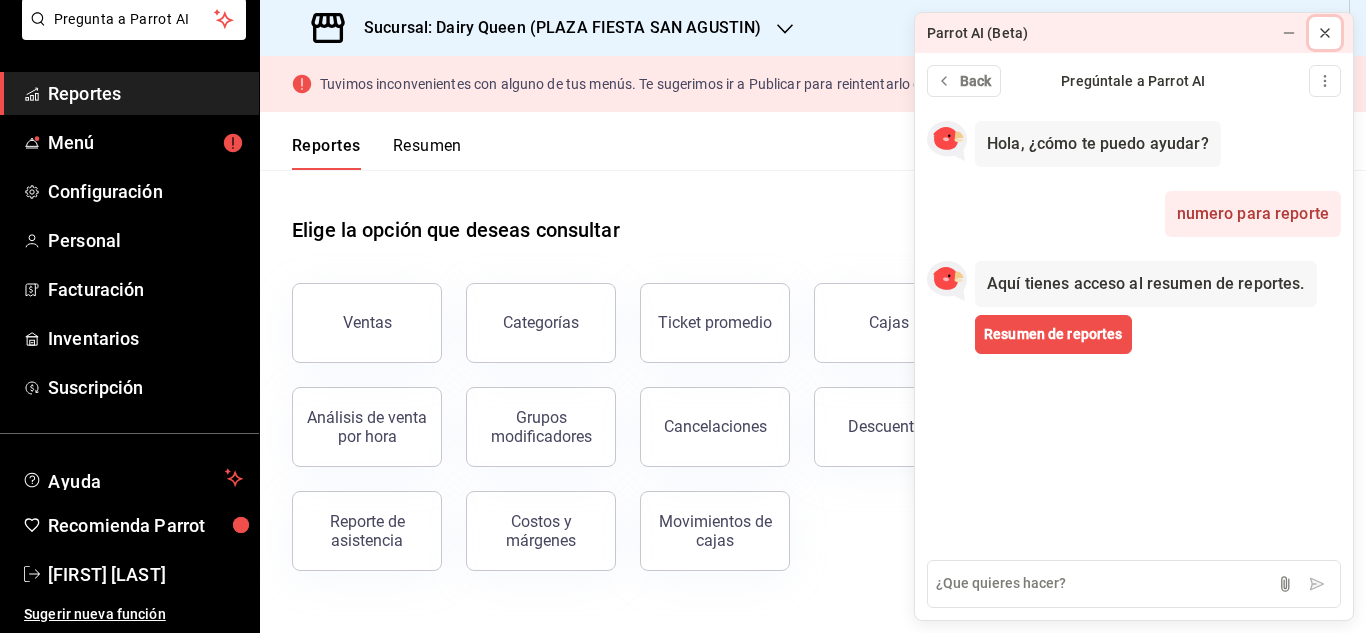 click 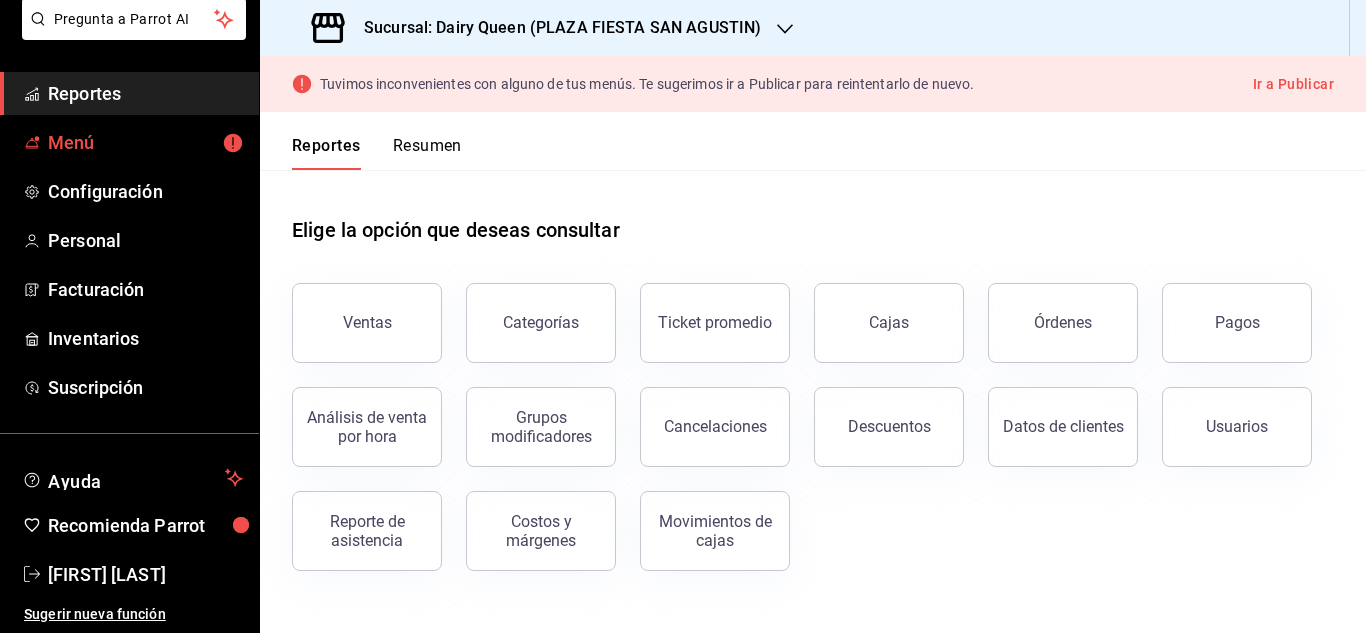 click on "Menú" at bounding box center [145, 142] 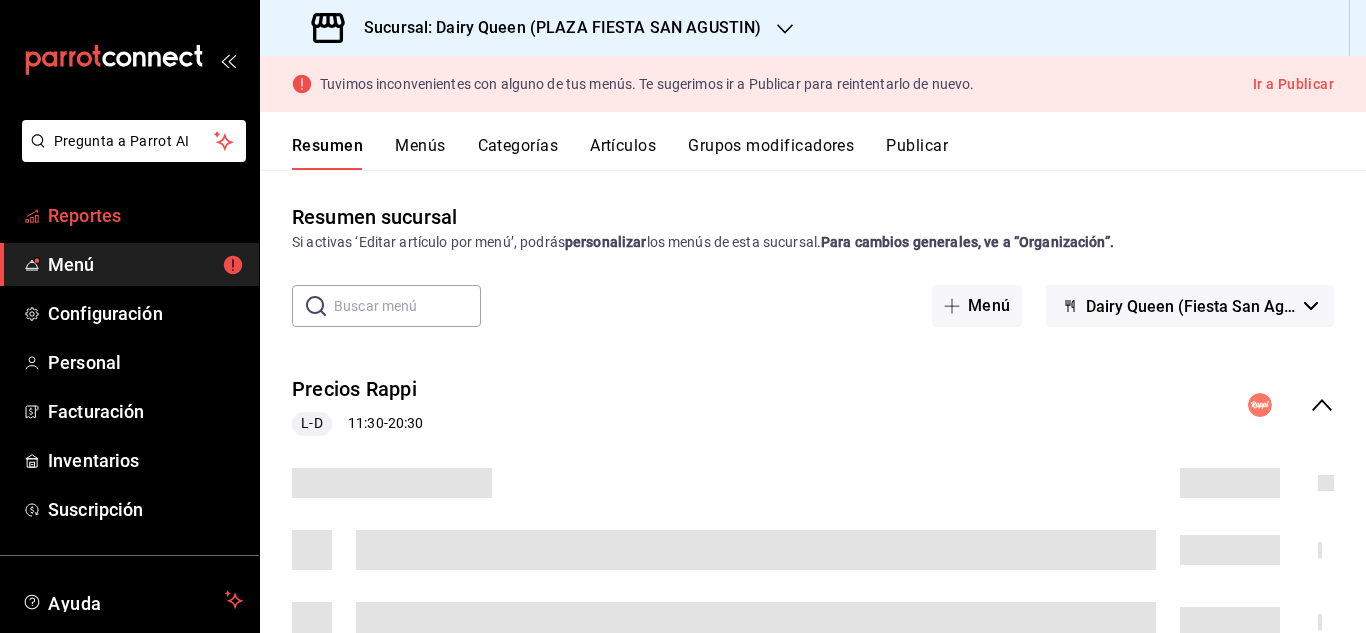 click on "Reportes" at bounding box center [145, 215] 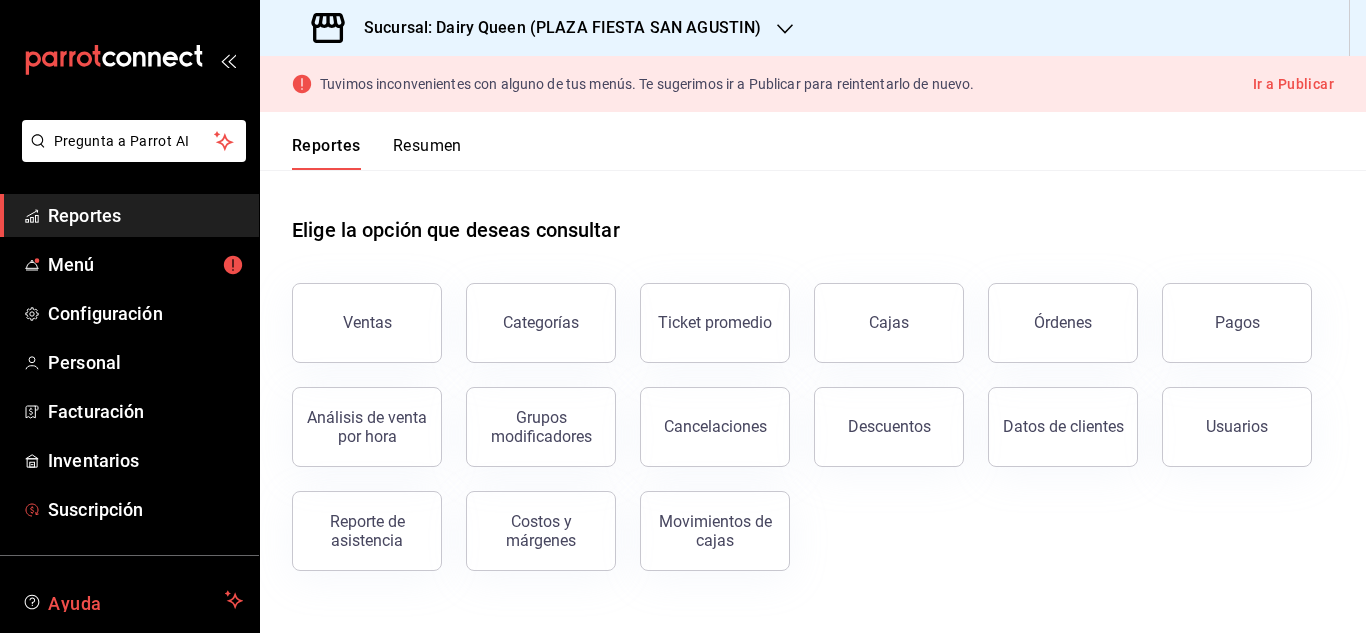 scroll, scrollTop: 122, scrollLeft: 0, axis: vertical 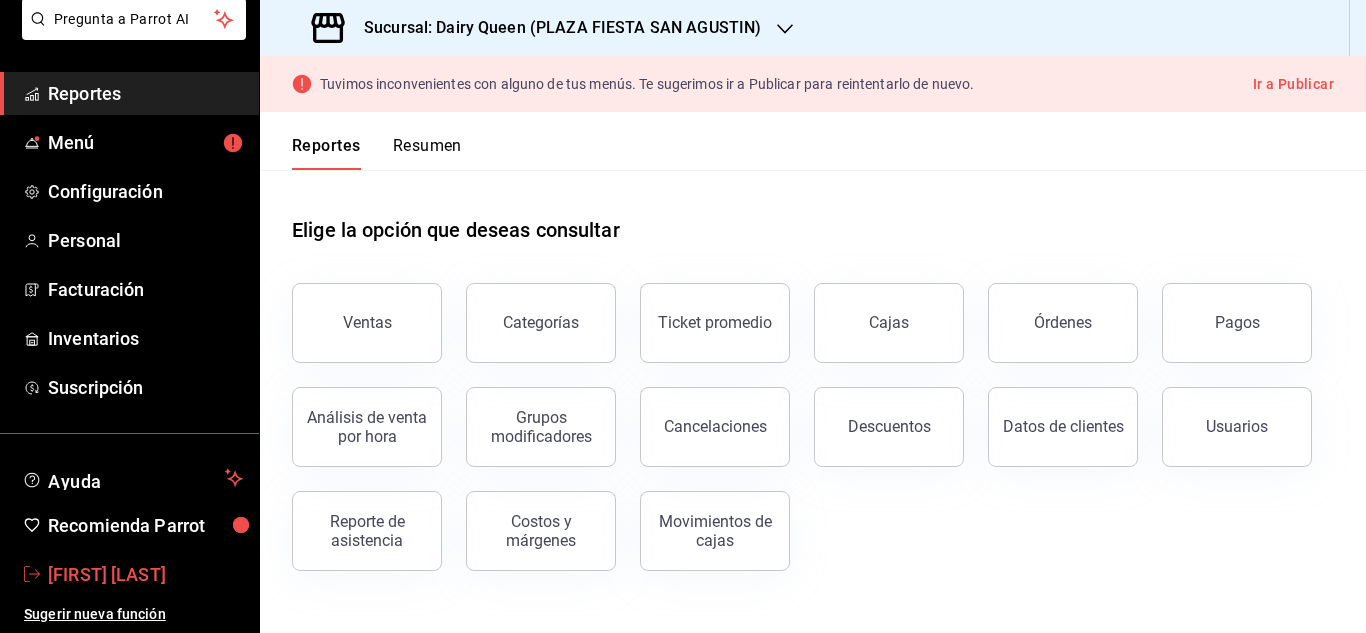 click on "[FIRST] [LAST]" at bounding box center (145, 574) 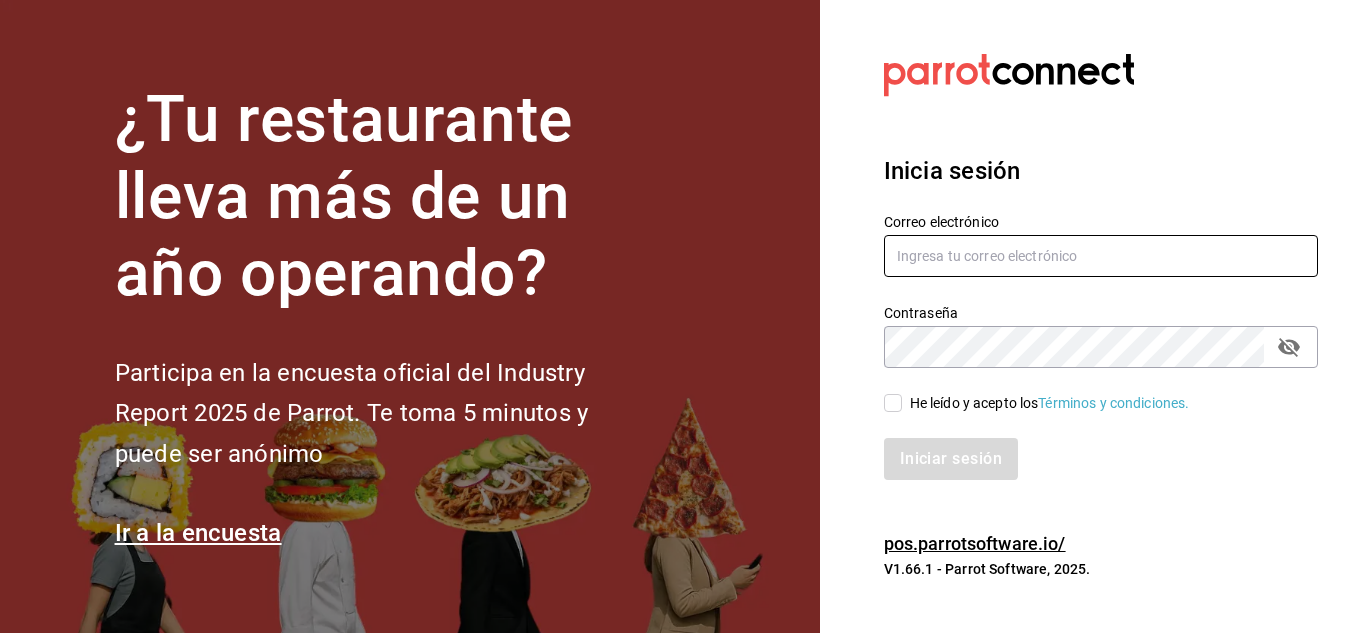 type on "[EMAIL]" 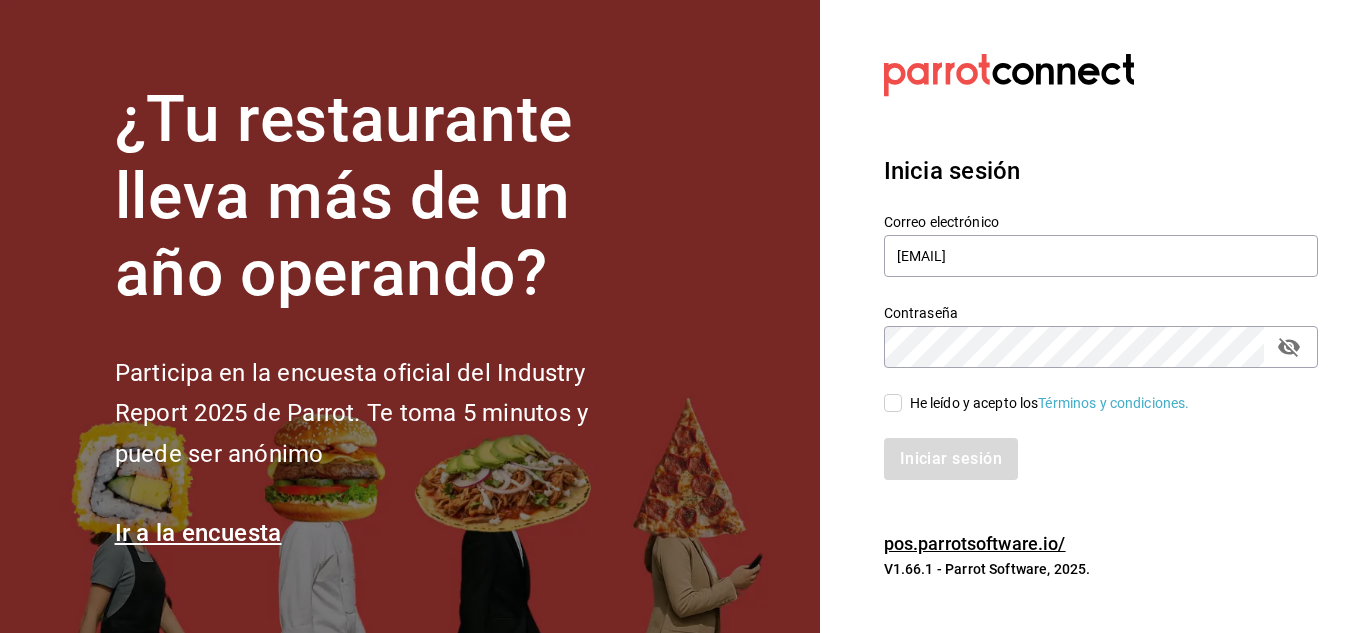 click on "He leído y acepto los  Términos y condiciones." at bounding box center [893, 403] 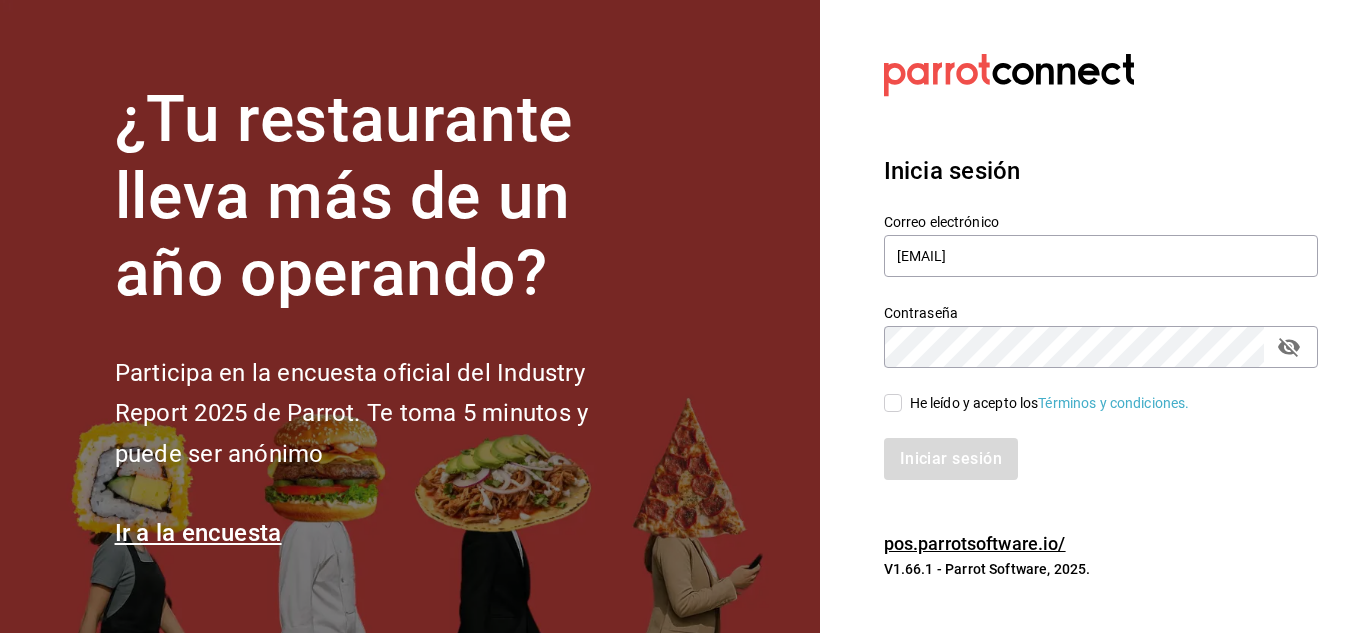 checkbox on "true" 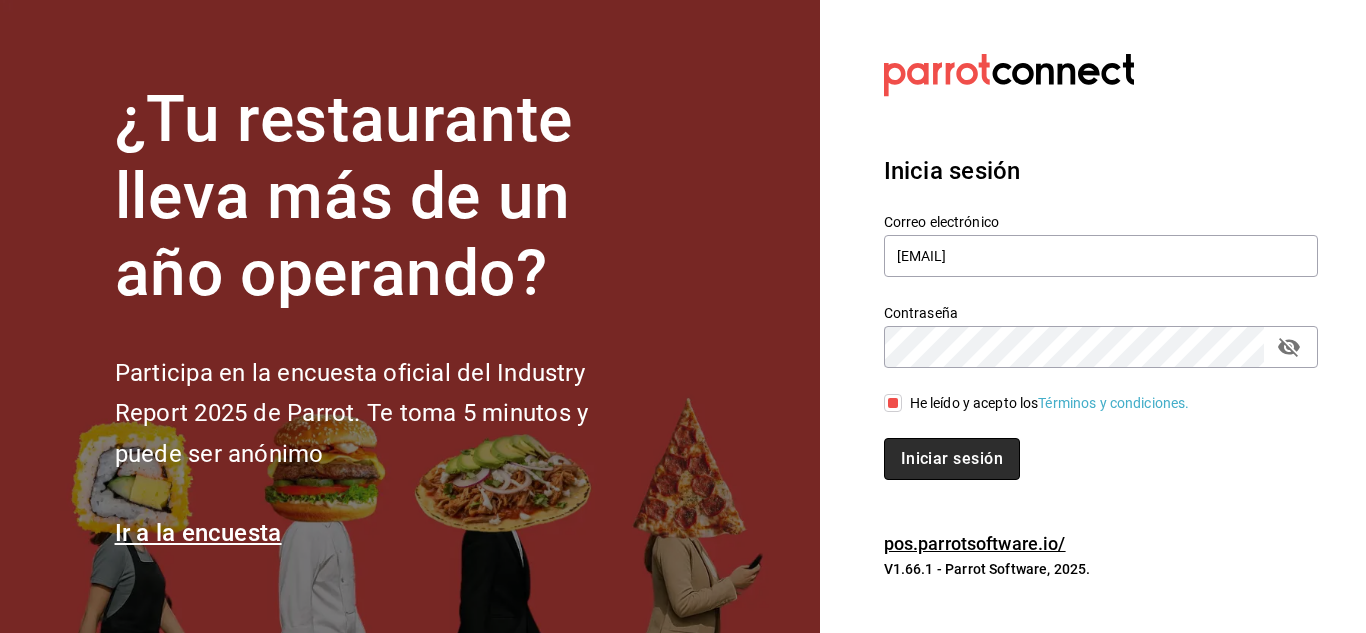 click on "Iniciar sesión" at bounding box center (952, 459) 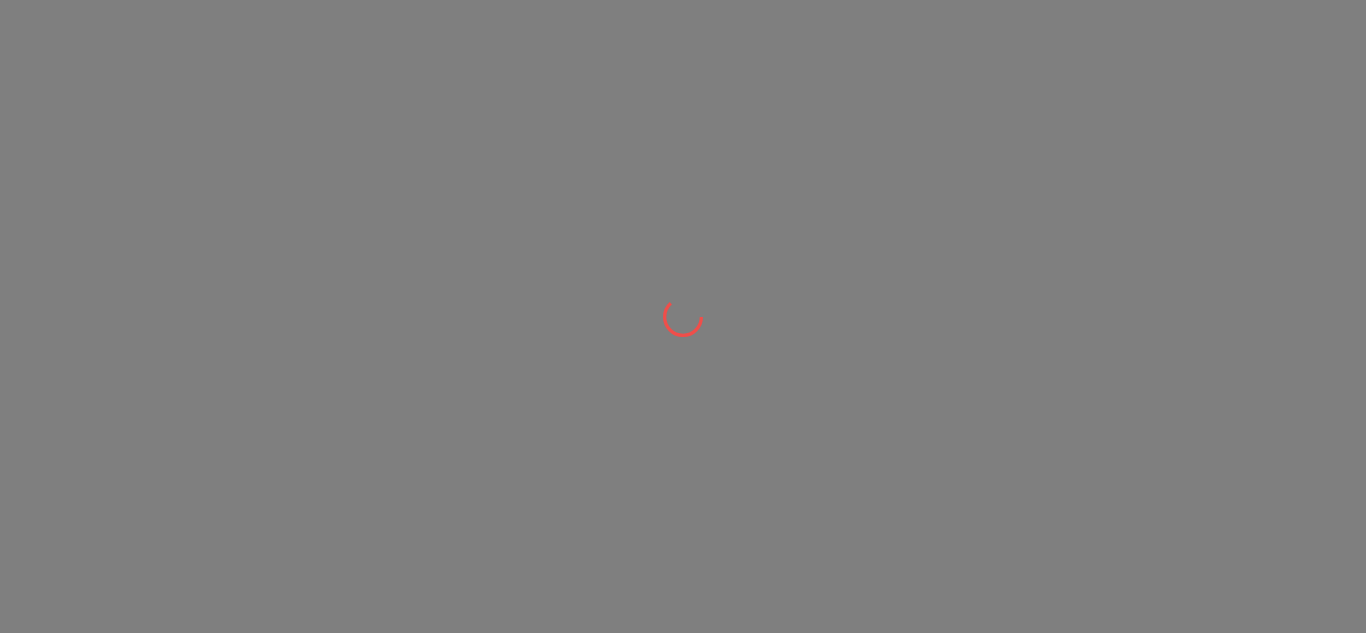 scroll, scrollTop: 0, scrollLeft: 0, axis: both 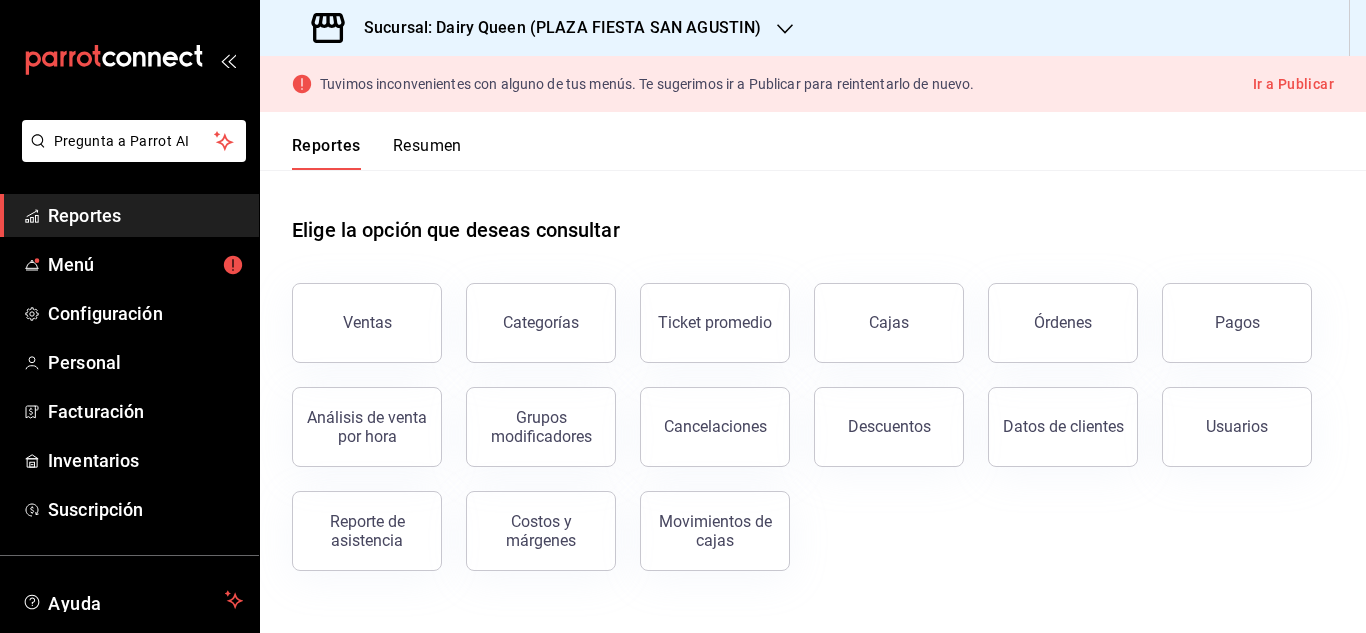 click on "Reportes Resumen" at bounding box center (813, 141) 